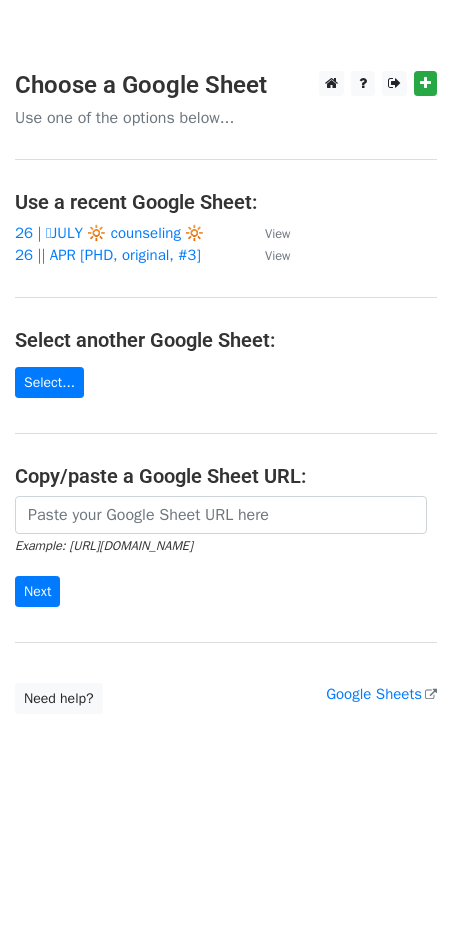scroll, scrollTop: 0, scrollLeft: 0, axis: both 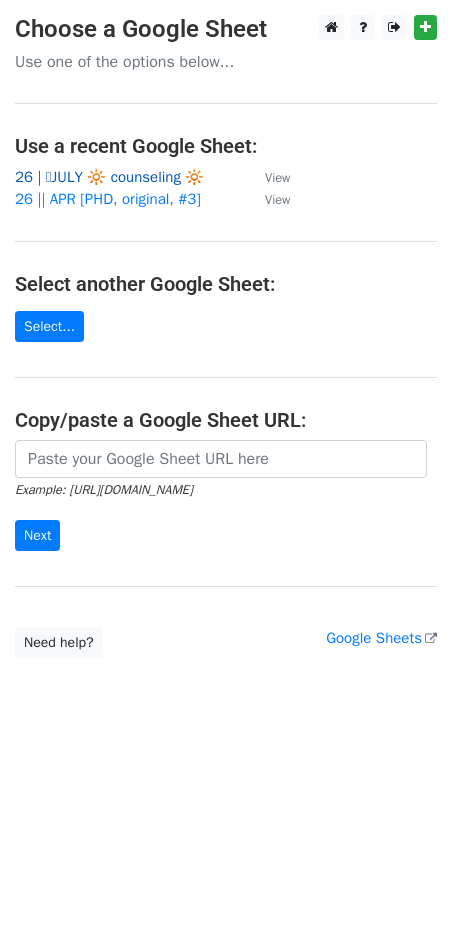 click on "26 | 🩷JULY 🔆 counseling 🔆" at bounding box center [109, 177] 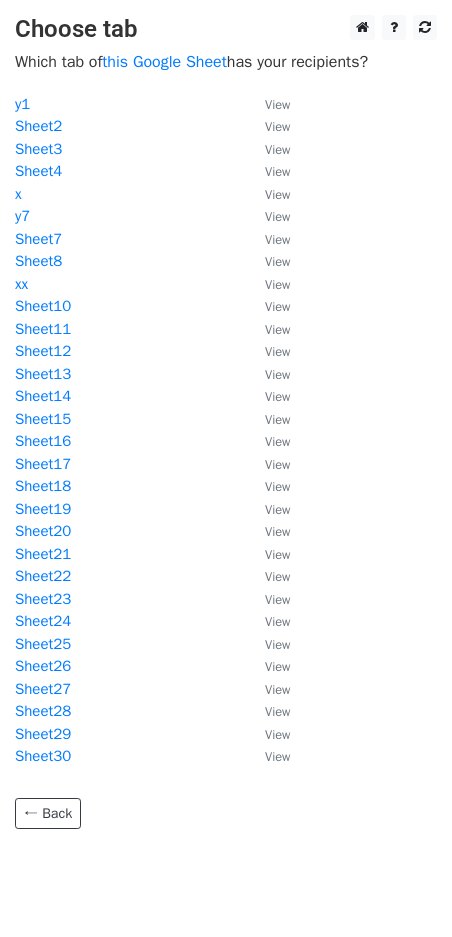 scroll, scrollTop: 0, scrollLeft: 0, axis: both 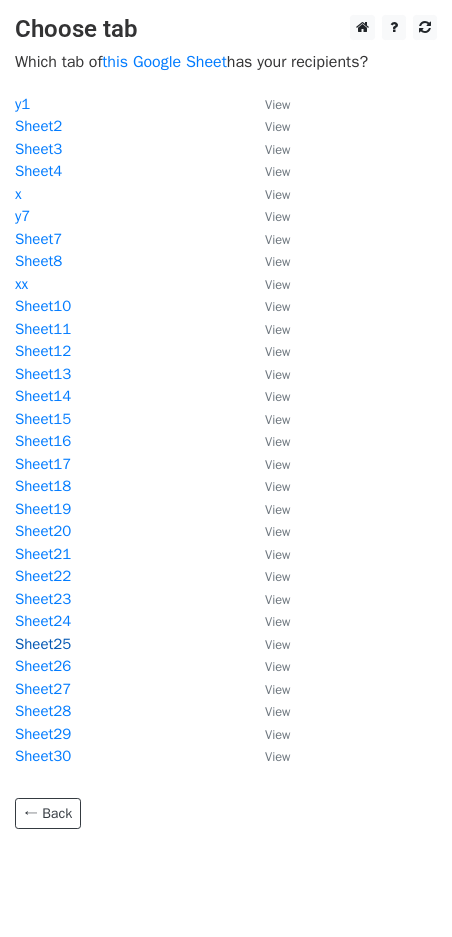 click on "Sheet25" at bounding box center (43, 644) 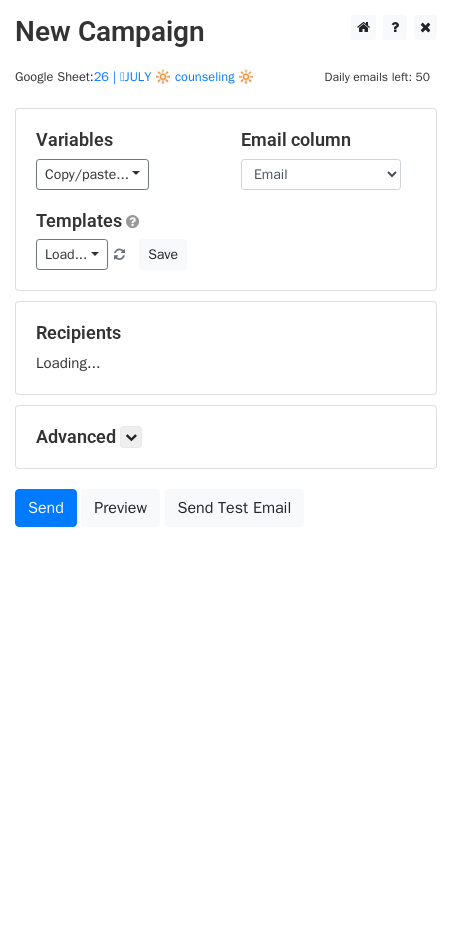 scroll, scrollTop: 0, scrollLeft: 0, axis: both 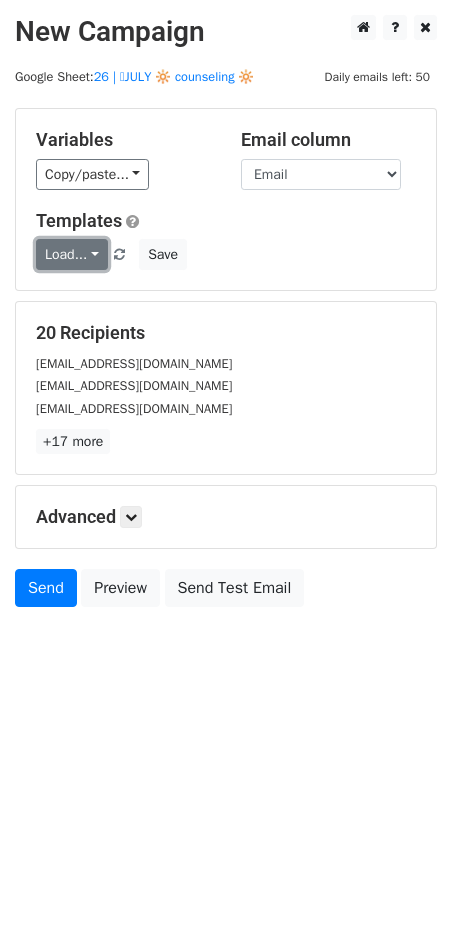 click on "Load..." at bounding box center (72, 254) 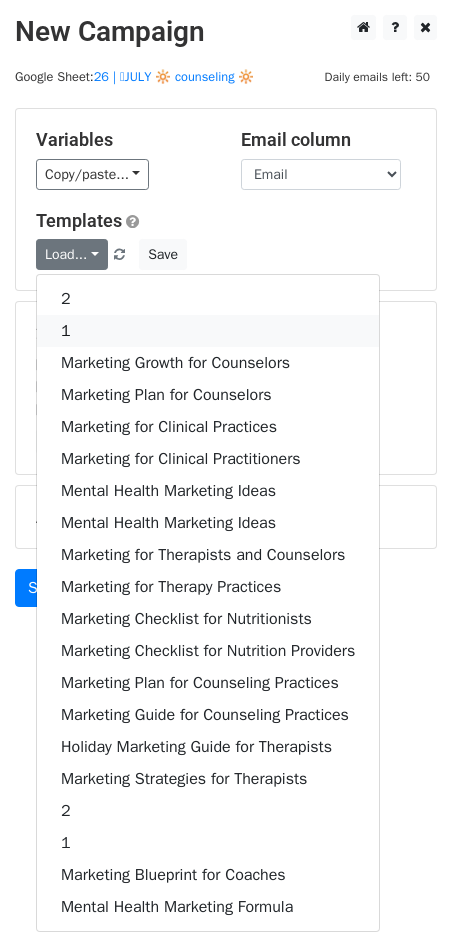 click on "1" at bounding box center (208, 331) 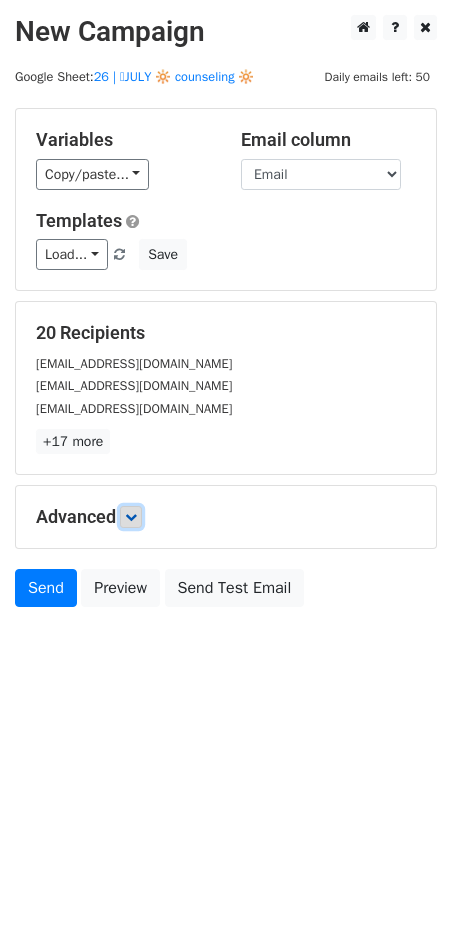 click at bounding box center (131, 517) 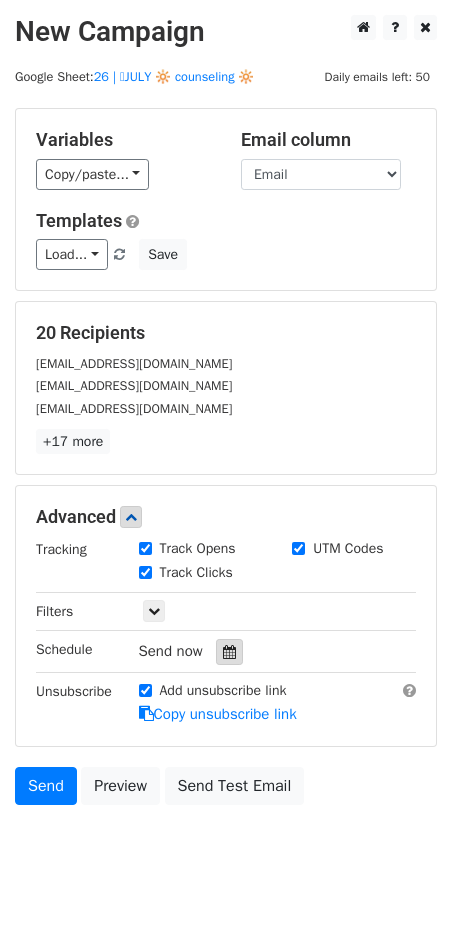 click at bounding box center [229, 652] 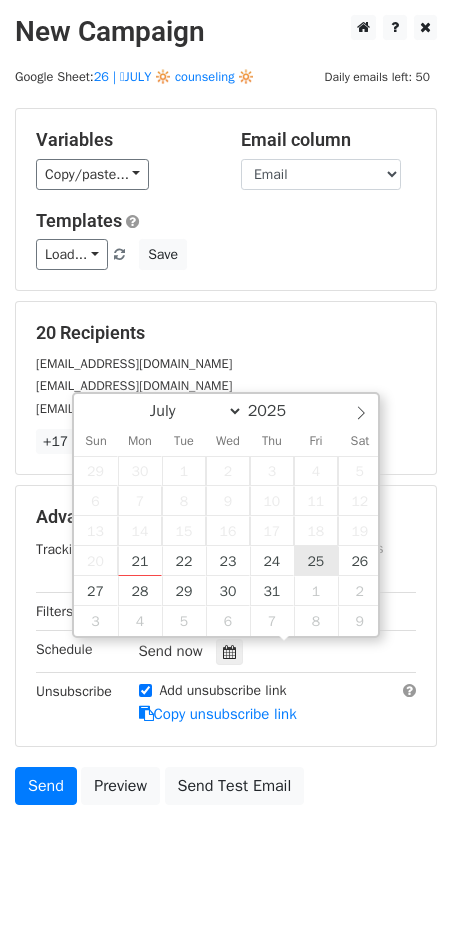 type on "2025-07-25 12:00" 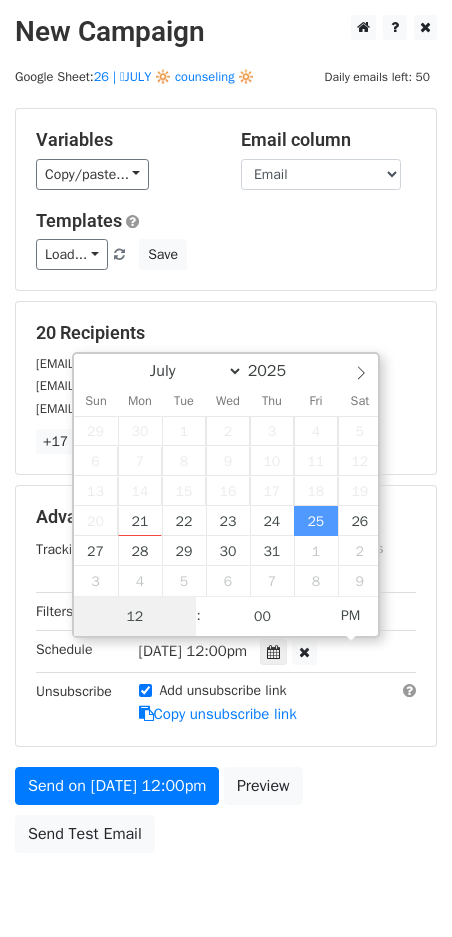 scroll, scrollTop: 1, scrollLeft: 0, axis: vertical 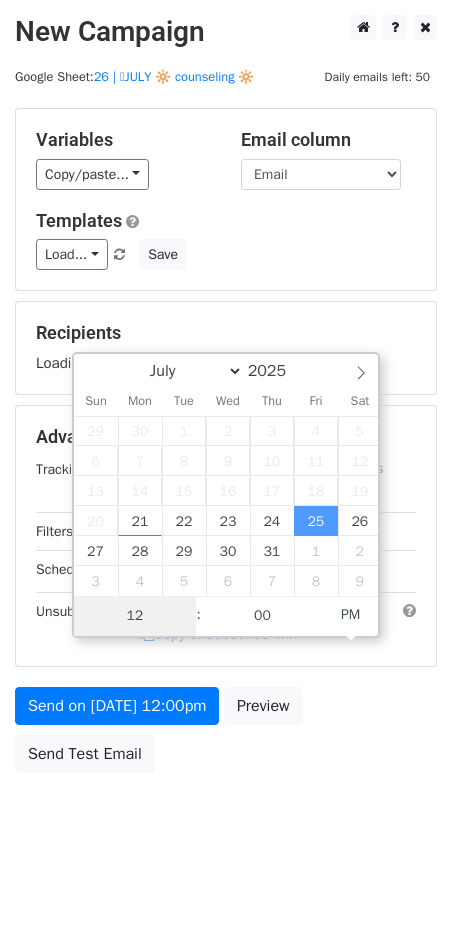 type on "1" 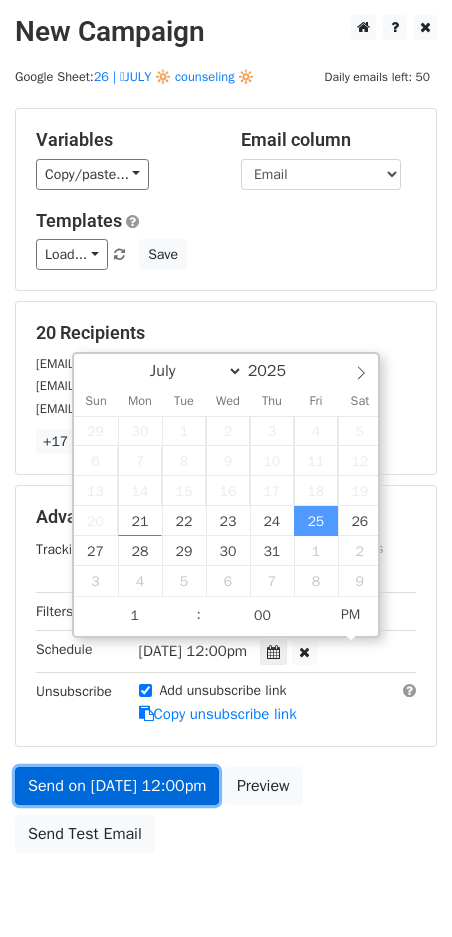 type on "2025-07-25 13:00" 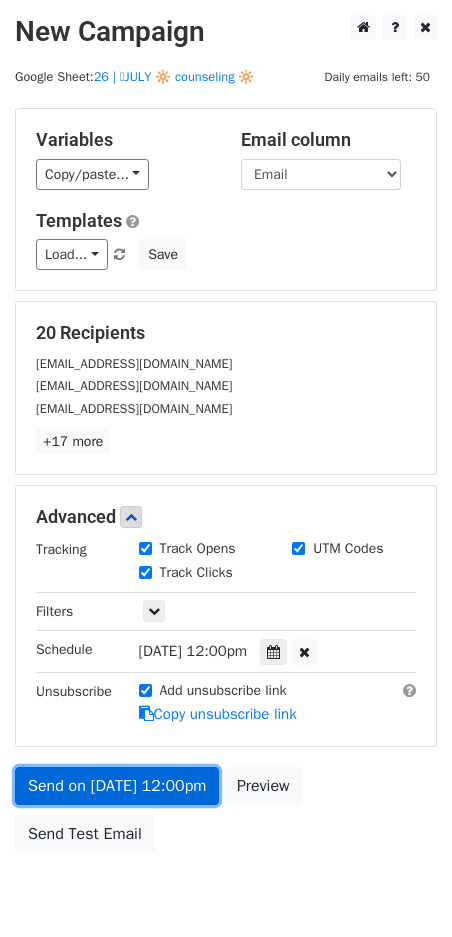click on "Send on Jul 25 at 12:00pm" at bounding box center [117, 786] 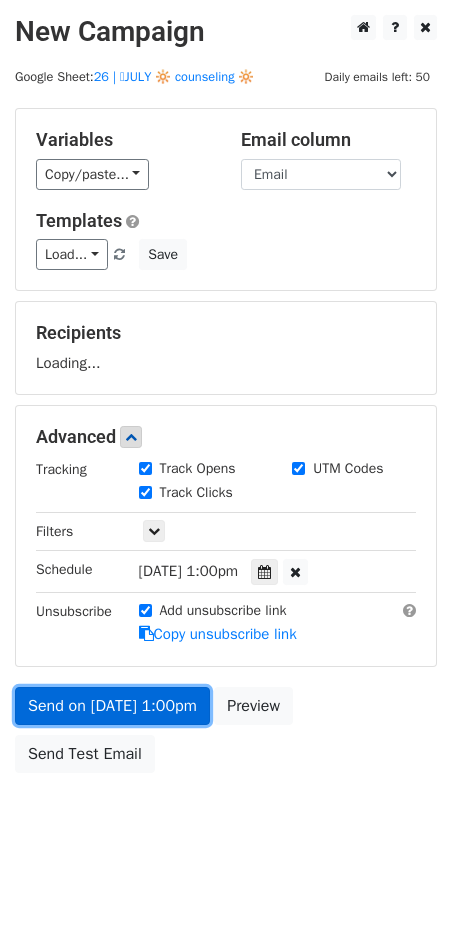 click on "Variables
Copy/paste...
{{Name}}
{{Email}}
Email column
Name
Email
Templates
Load...
2
1
Marketing Growth for Counselors
Marketing Plan for Counselors
Marketing for Clinical Practices
Marketing for Clinical Practitioners
Mental Health Marketing Ideas
Mental Health Marketing Ideas
Marketing for Therapists and Counselors
Marketing for Therapy Practices
Marketing Checklist for Nutritionists
Marketing Checklist for Nutrition Providers
Marketing Plan for Counseling Practices
Marketing Guide for Counseling Practices
Holiday Marketing Guide for Therapists
Marketing Strategies for Therapists
2
1
Marketing Blueprint for Coaches
Mental Health Marketing Formula
Save
Recipients Loading...
Advanced
Tracking
Track Opens
UTM Codes
Track Clicks
Filters
Schedule" at bounding box center [226, 445] 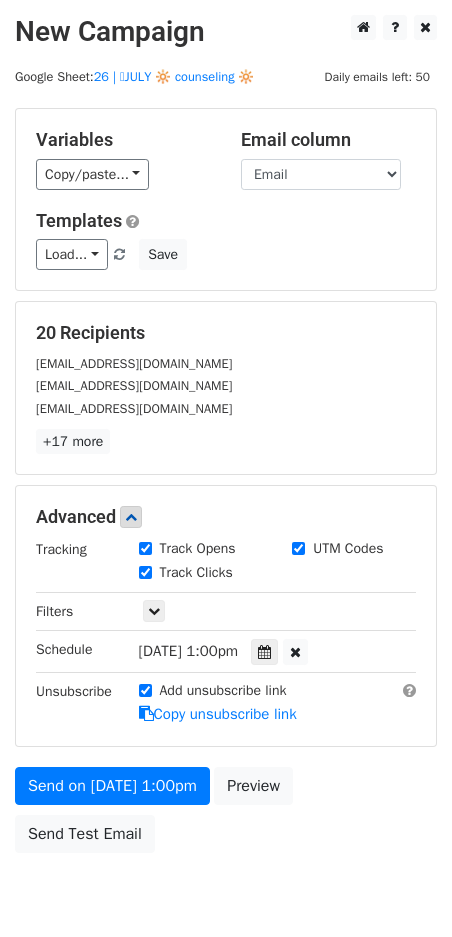 click on "Send on Jul 25 at 1:00pm
Preview
Send Test Email" at bounding box center [226, 815] 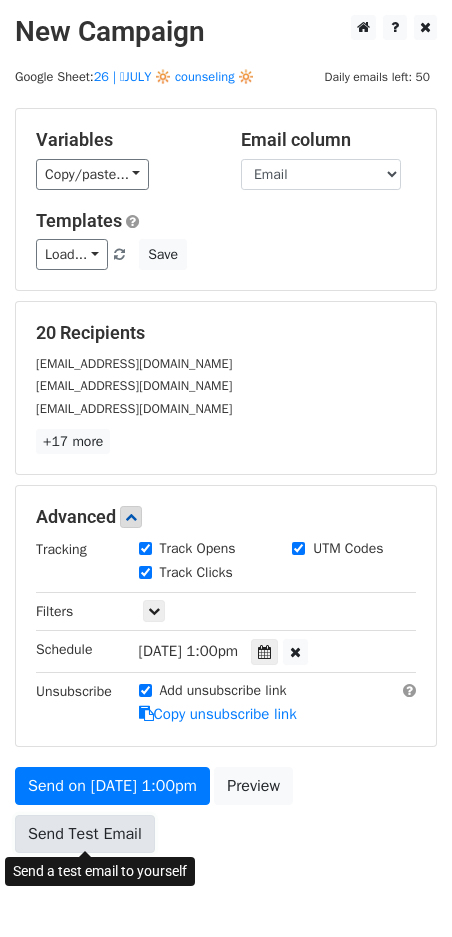 click on "Send Test Email" at bounding box center [85, 834] 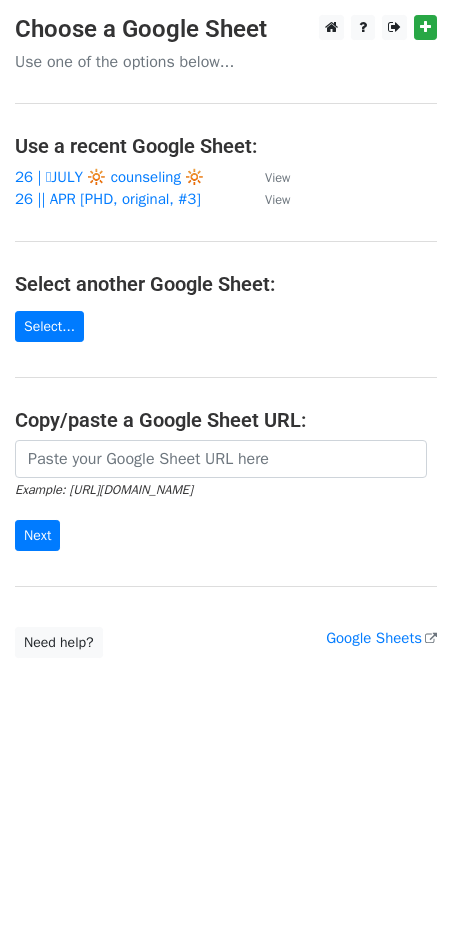scroll, scrollTop: 0, scrollLeft: 0, axis: both 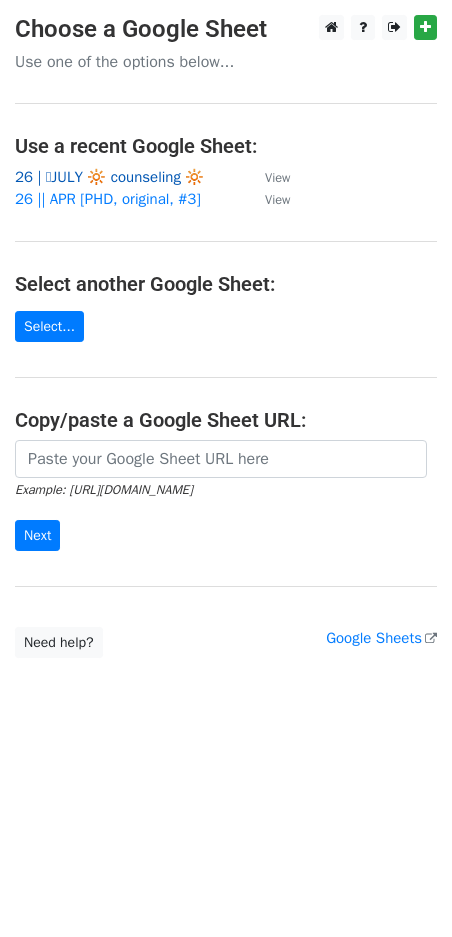 click on "26 | 🩷JULY 🔆 counseling 🔆" at bounding box center (109, 177) 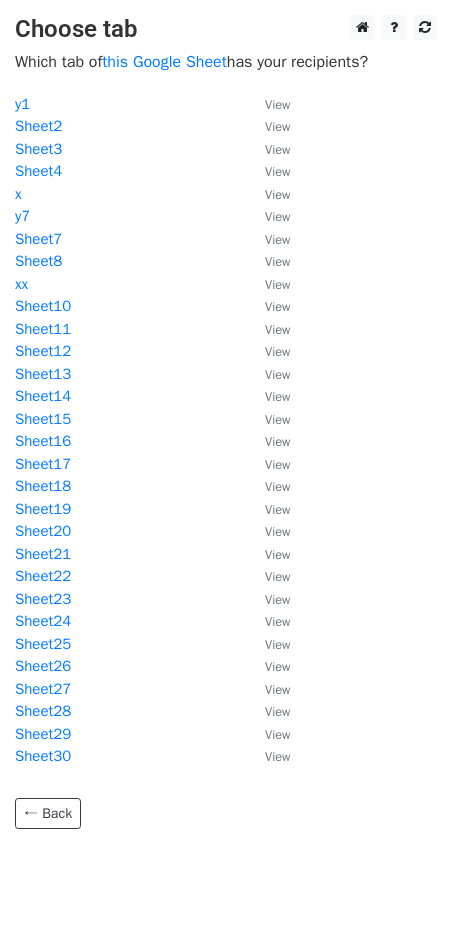 scroll, scrollTop: 0, scrollLeft: 0, axis: both 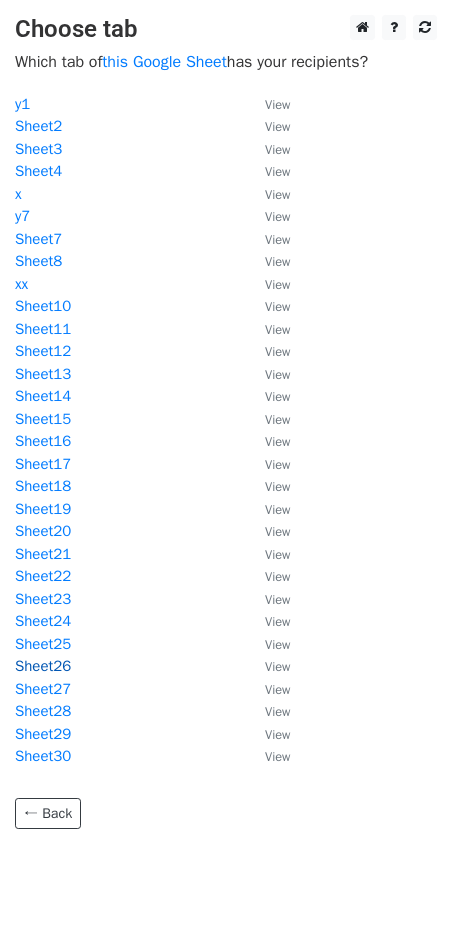click on "Sheet26" at bounding box center (43, 666) 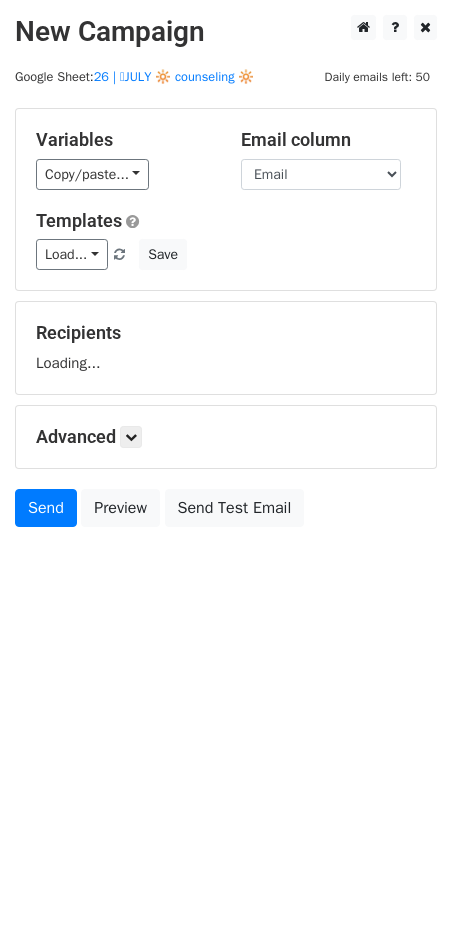 scroll, scrollTop: 0, scrollLeft: 0, axis: both 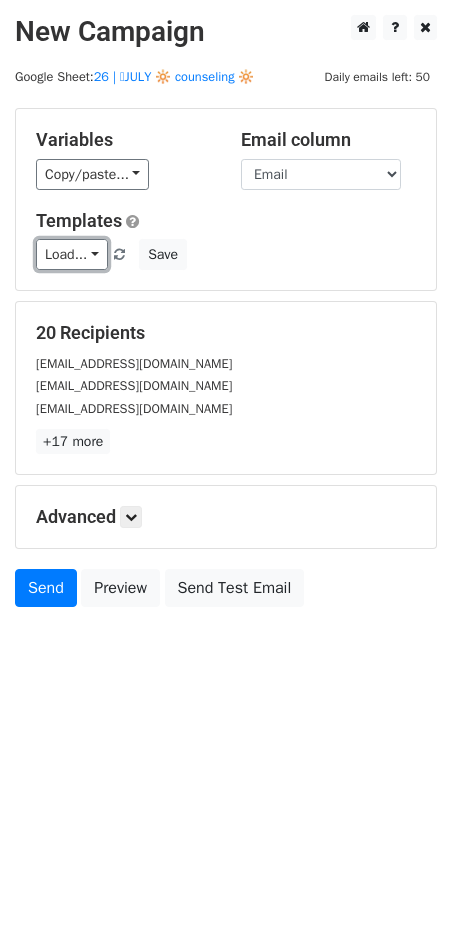 click on "Load..." at bounding box center (72, 254) 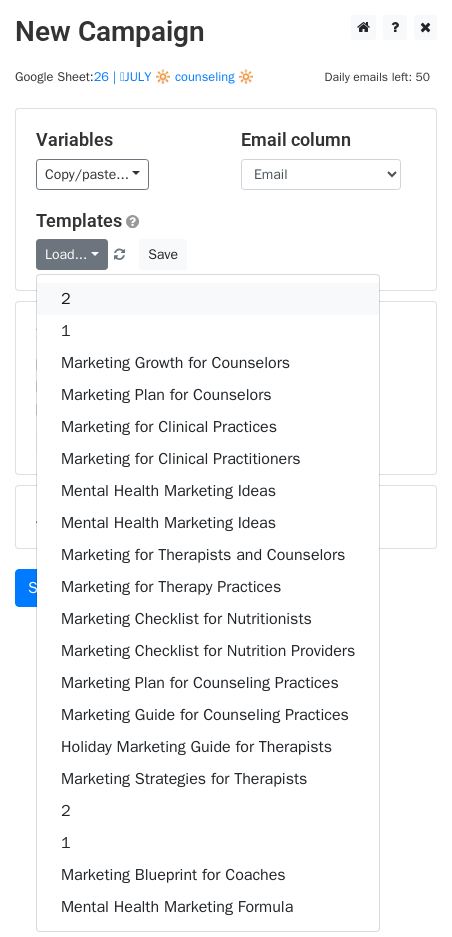 click on "2" at bounding box center [208, 299] 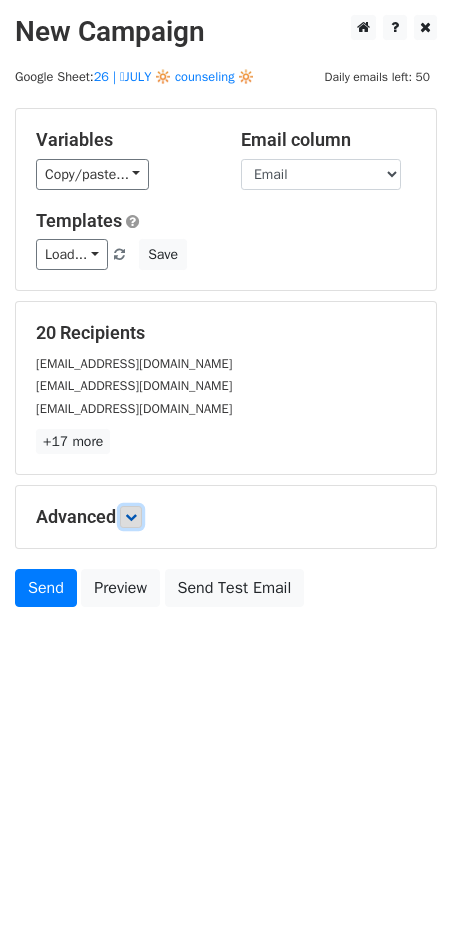 click at bounding box center [131, 517] 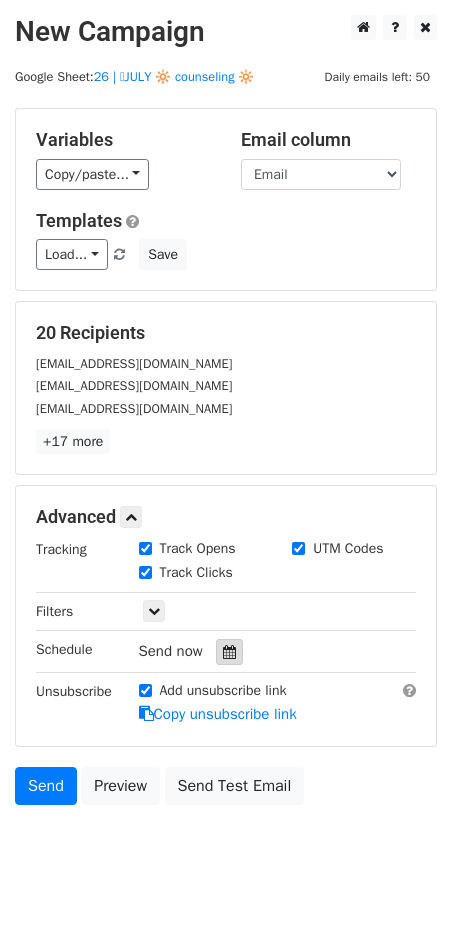 click at bounding box center [229, 652] 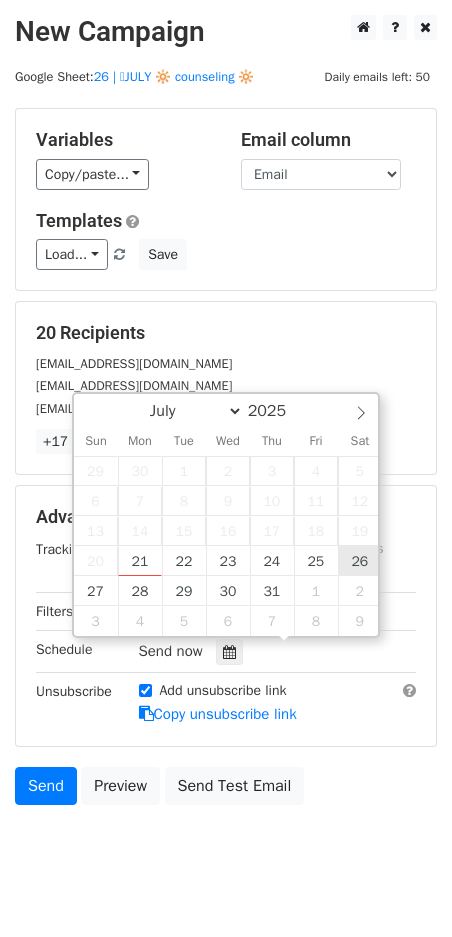 type on "2025-07-26 12:00" 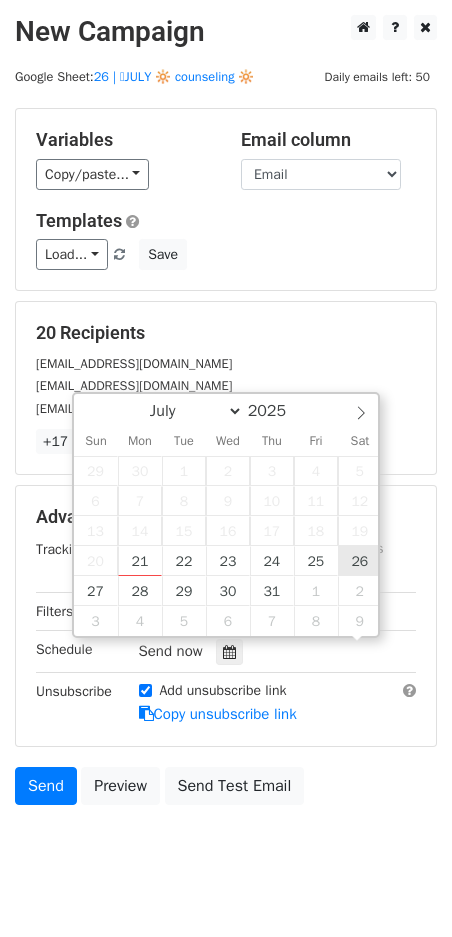 scroll, scrollTop: 1, scrollLeft: 0, axis: vertical 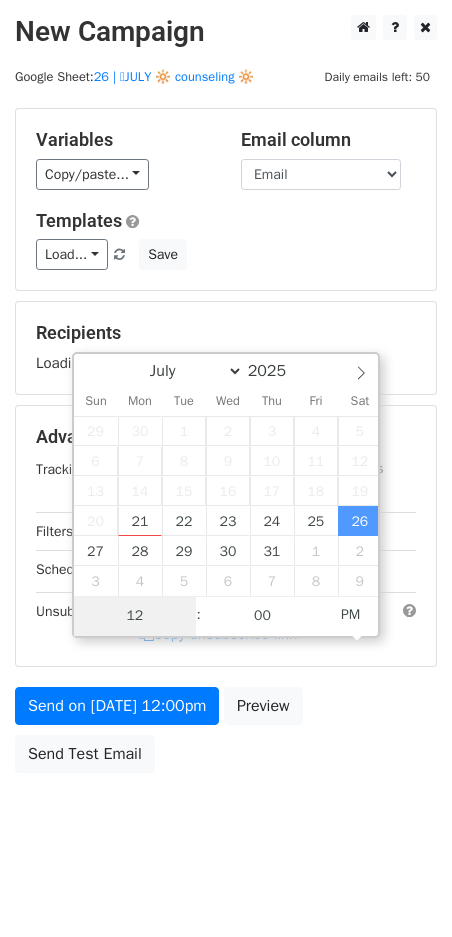 type on "2" 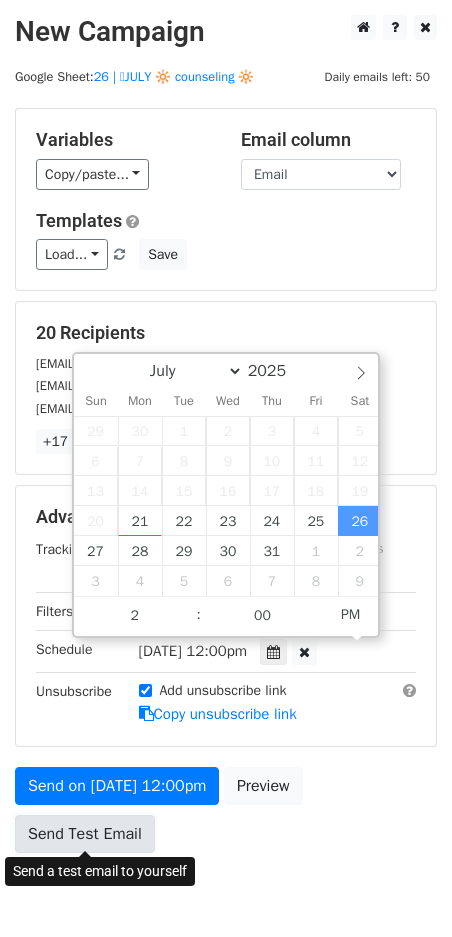 type on "2025-07-26 14:00" 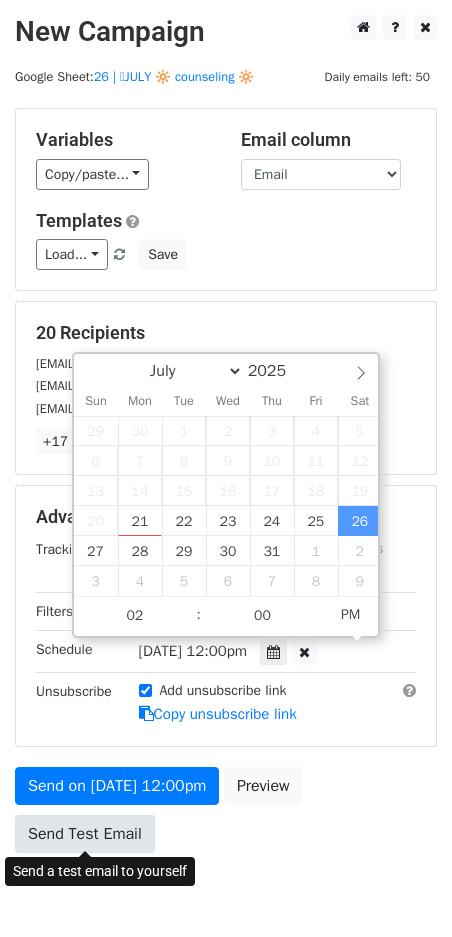 click on "Send Test Email" at bounding box center (85, 834) 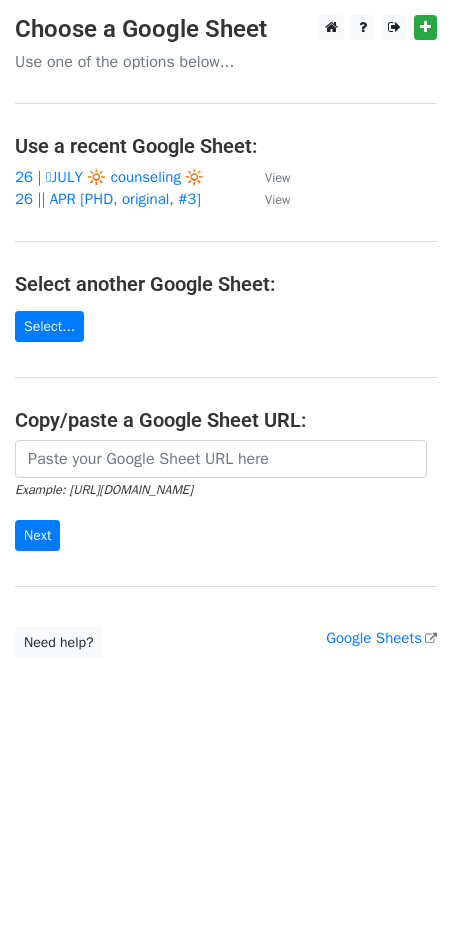 scroll, scrollTop: 0, scrollLeft: 0, axis: both 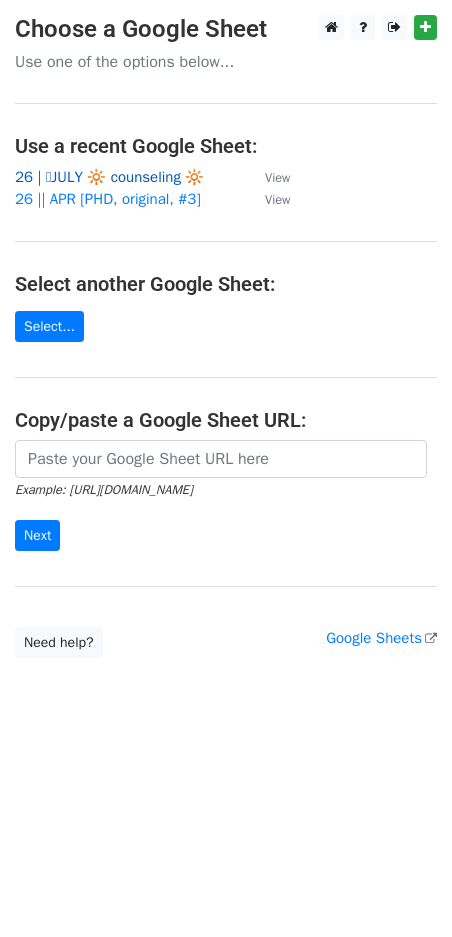 drag, startPoint x: 115, startPoint y: 187, endPoint x: 125, endPoint y: 176, distance: 14.866069 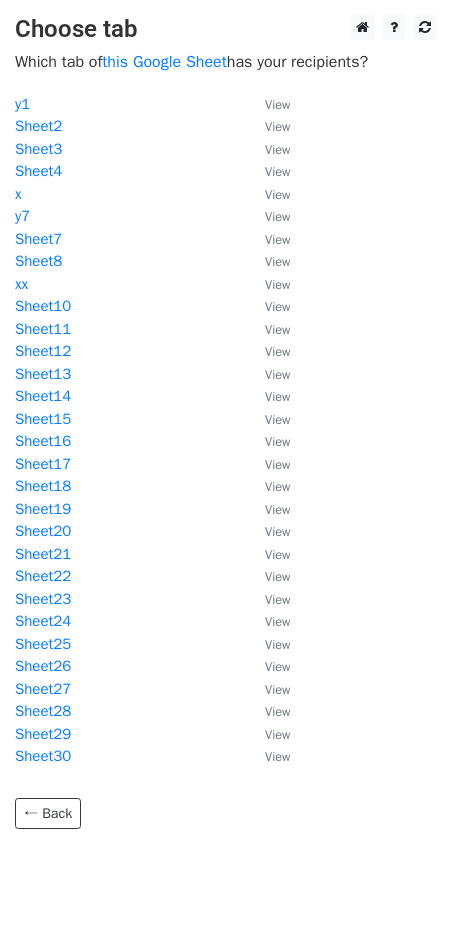 scroll, scrollTop: 0, scrollLeft: 0, axis: both 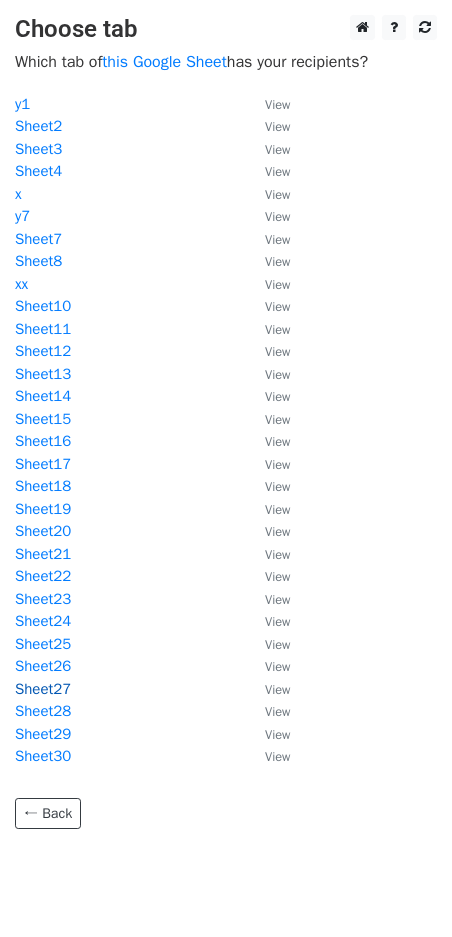 click on "Sheet27" at bounding box center (43, 689) 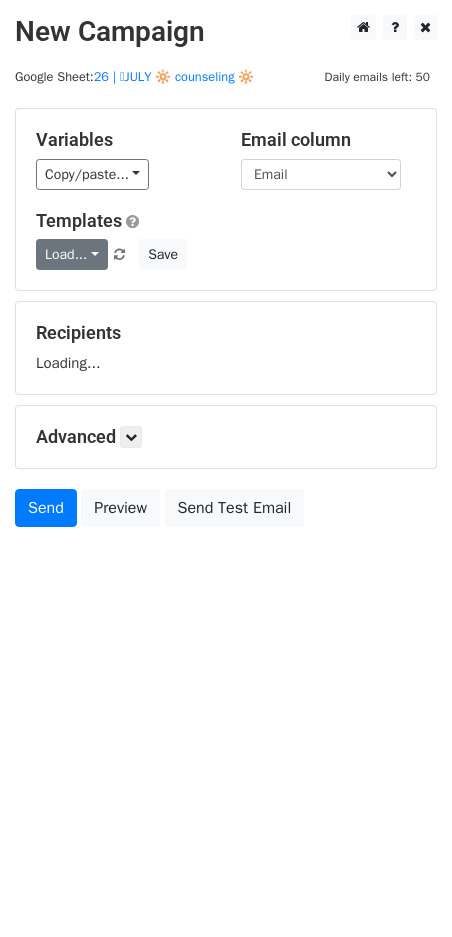 scroll, scrollTop: 0, scrollLeft: 0, axis: both 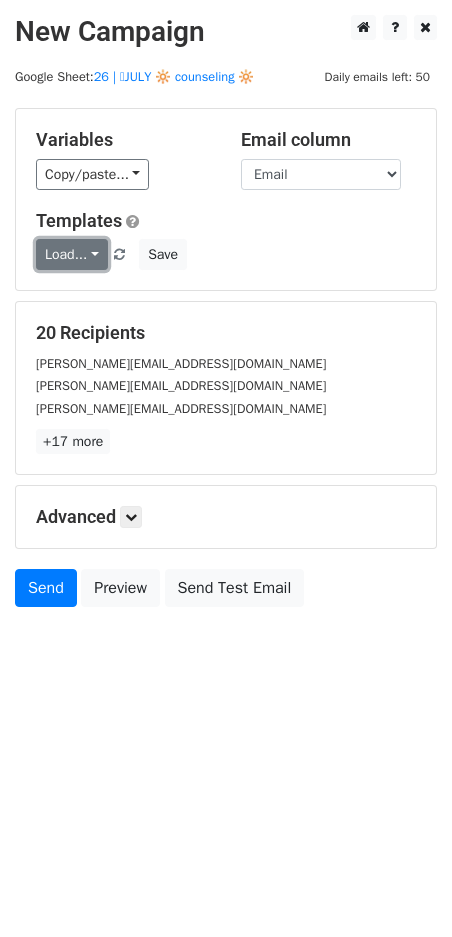 click on "Load..." at bounding box center (72, 254) 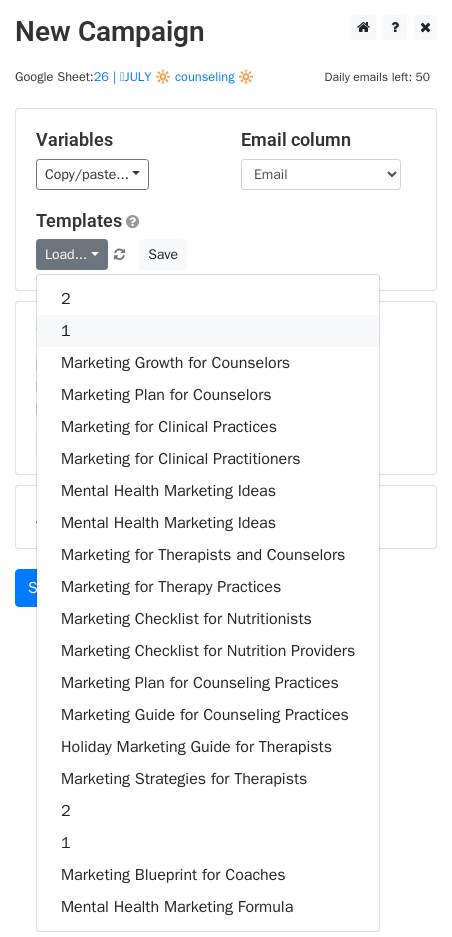 click on "1" at bounding box center (208, 331) 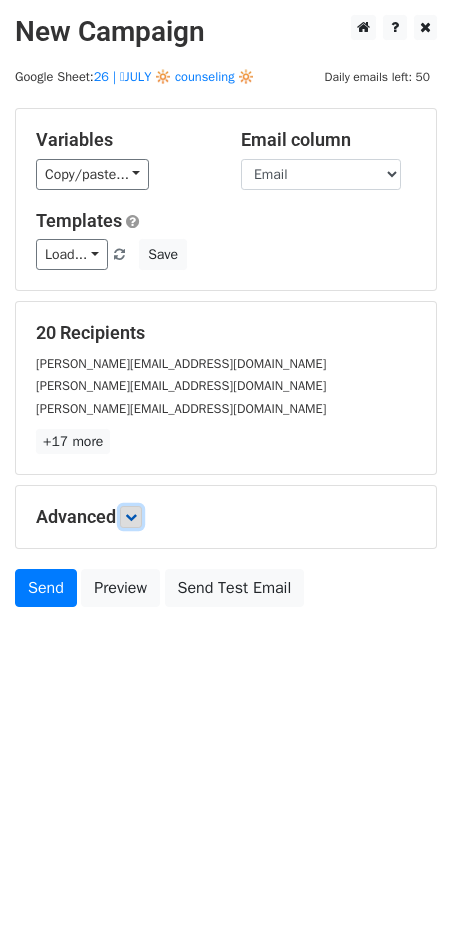 click at bounding box center [131, 517] 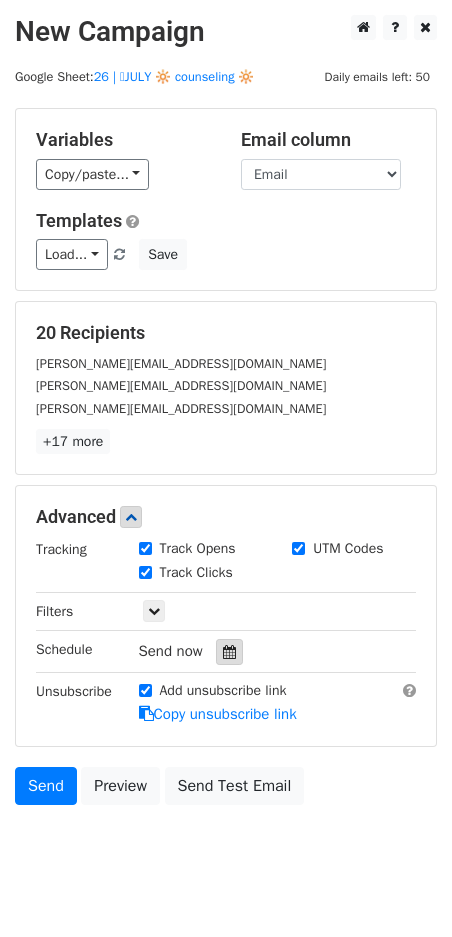 click at bounding box center (229, 652) 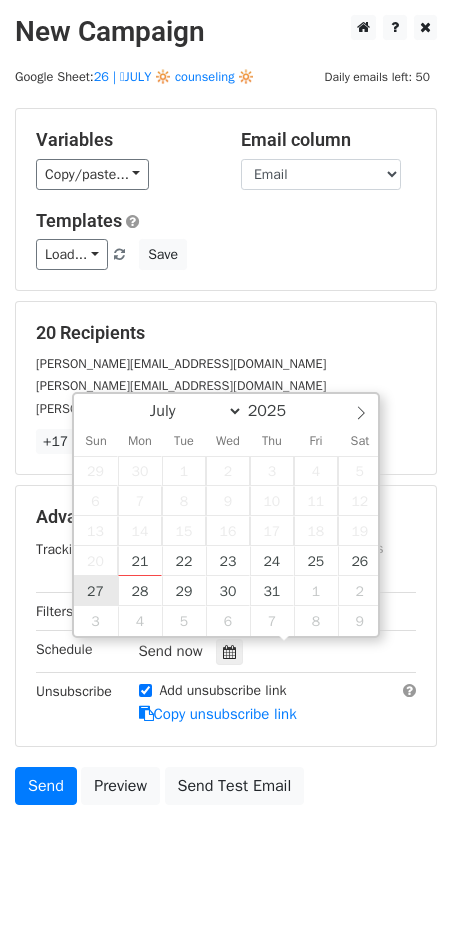 type on "2025-07-27 12:00" 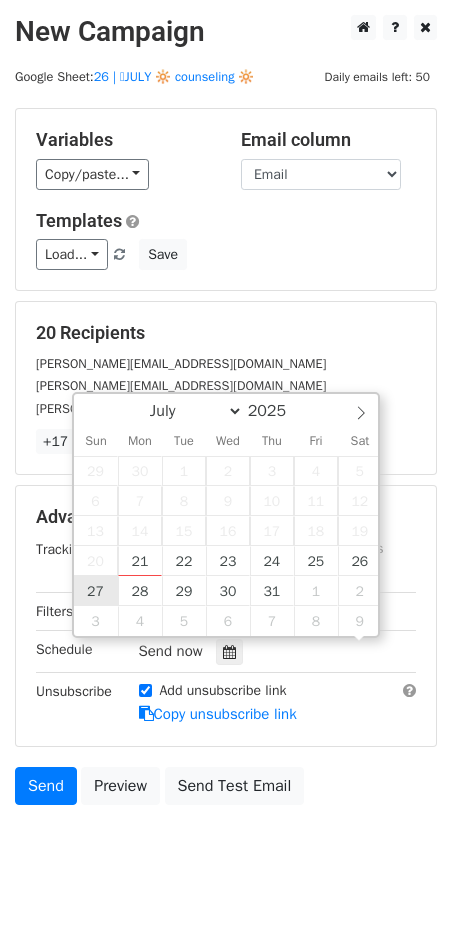 scroll, scrollTop: 1, scrollLeft: 0, axis: vertical 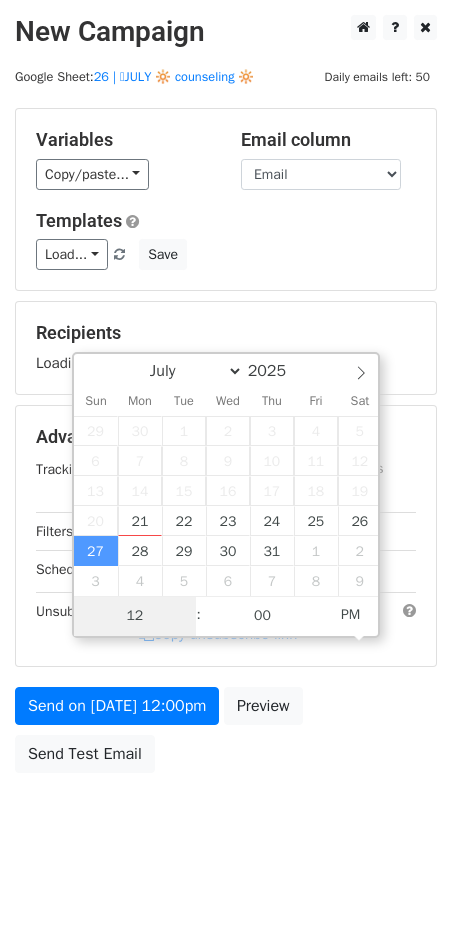 type on "2" 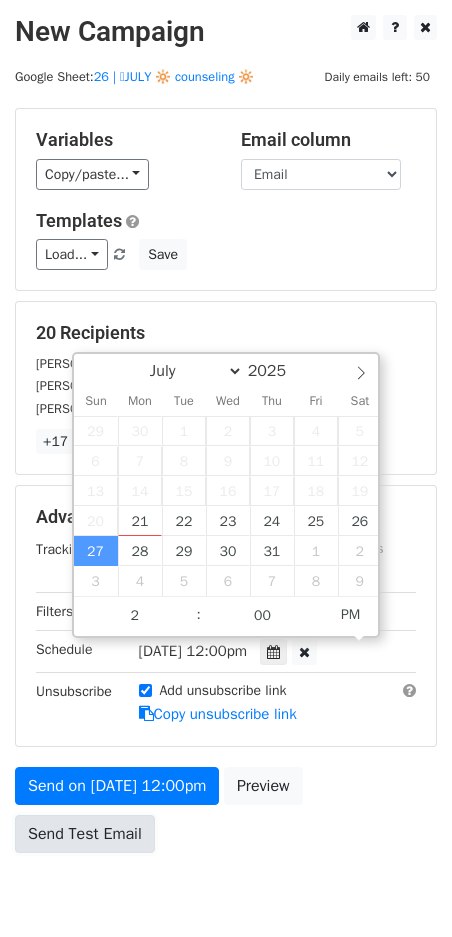type on "2025-07-27 14:00" 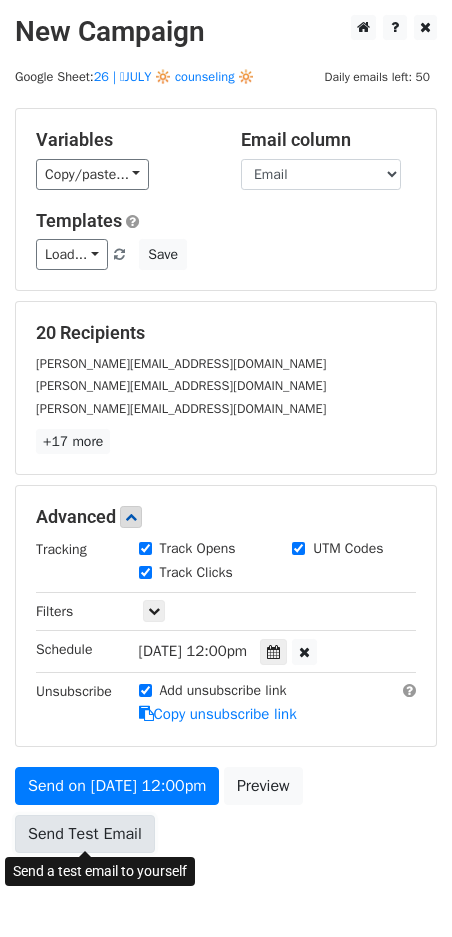 click on "Send Test Email" at bounding box center (85, 834) 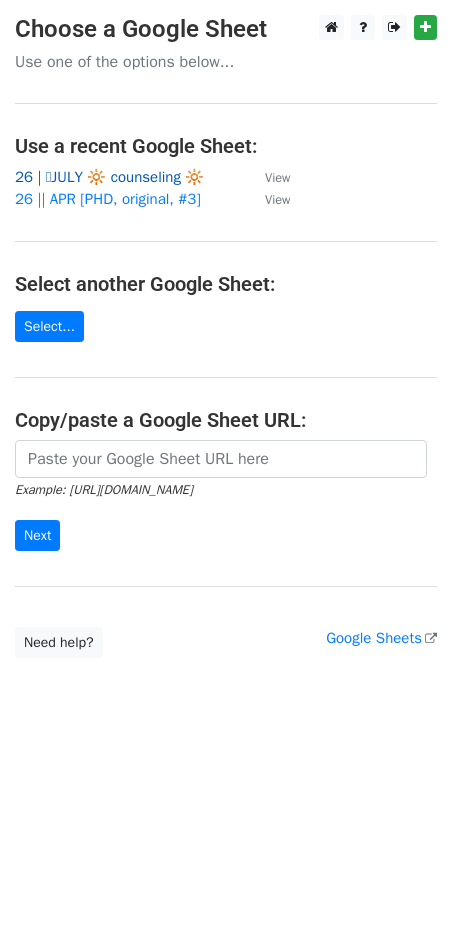 scroll, scrollTop: 0, scrollLeft: 0, axis: both 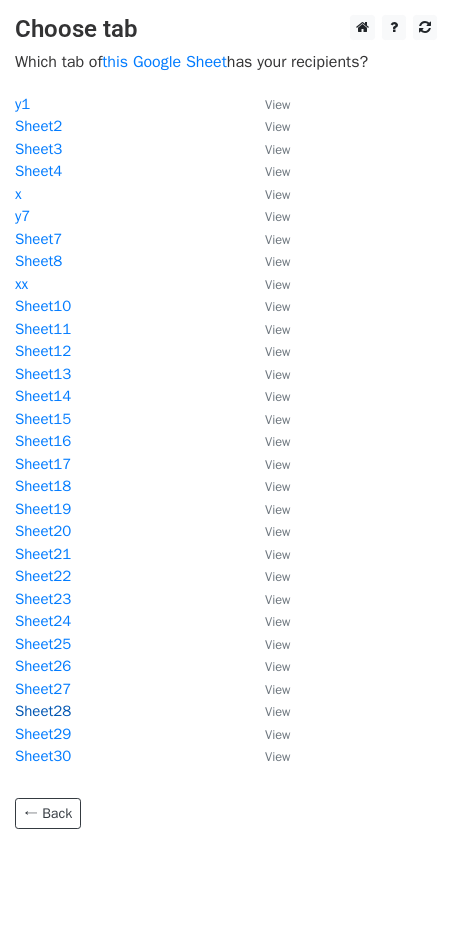 click on "Sheet28" at bounding box center [43, 711] 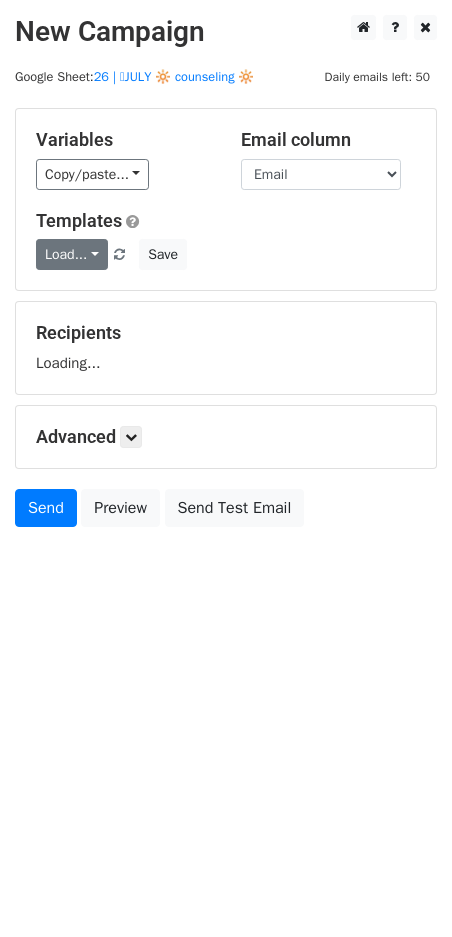 scroll, scrollTop: 0, scrollLeft: 0, axis: both 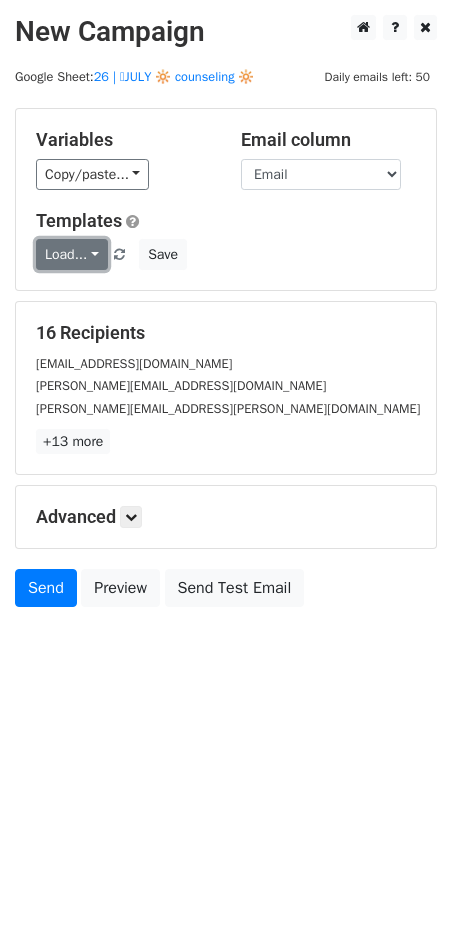 click on "Load..." at bounding box center (72, 254) 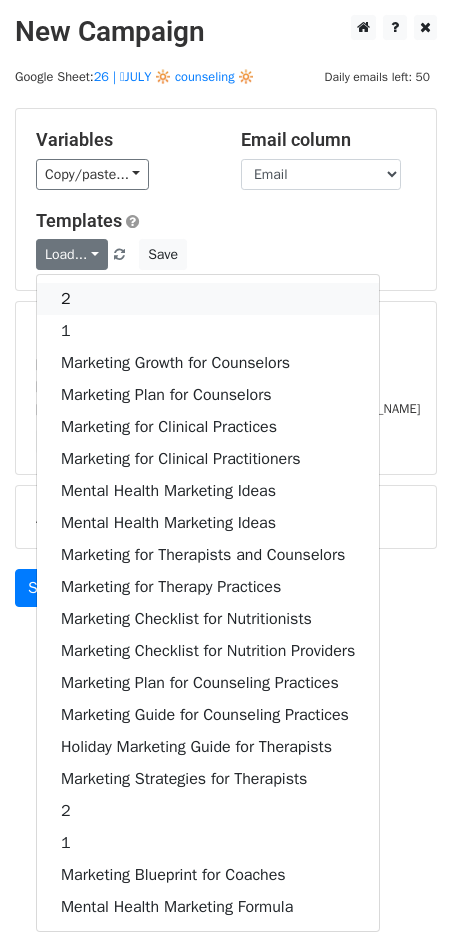 click on "2" at bounding box center [208, 299] 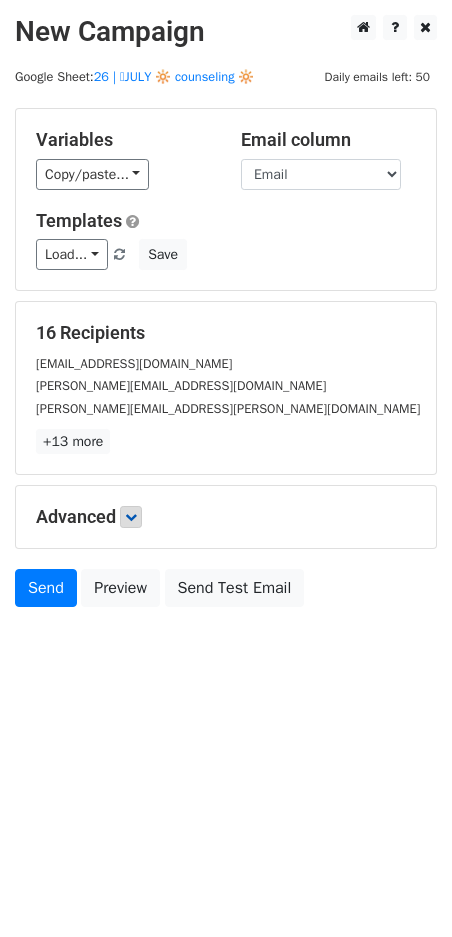 click on "Advanced" at bounding box center (226, 517) 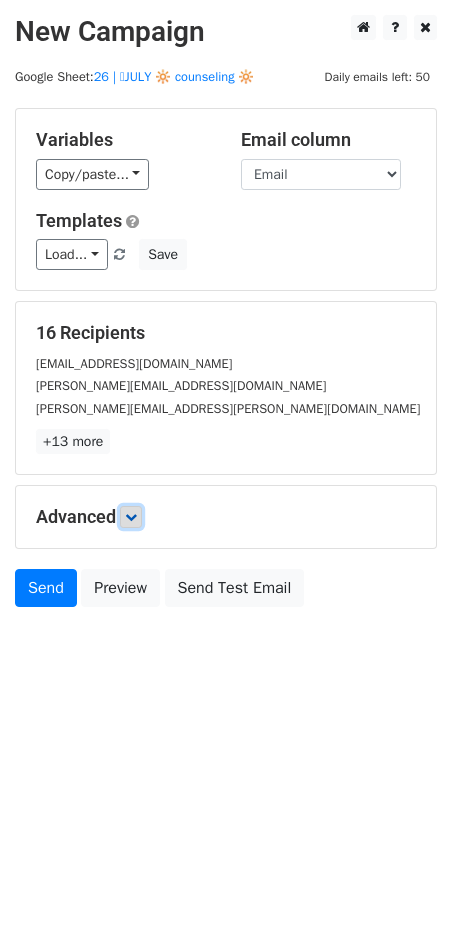 click at bounding box center (131, 517) 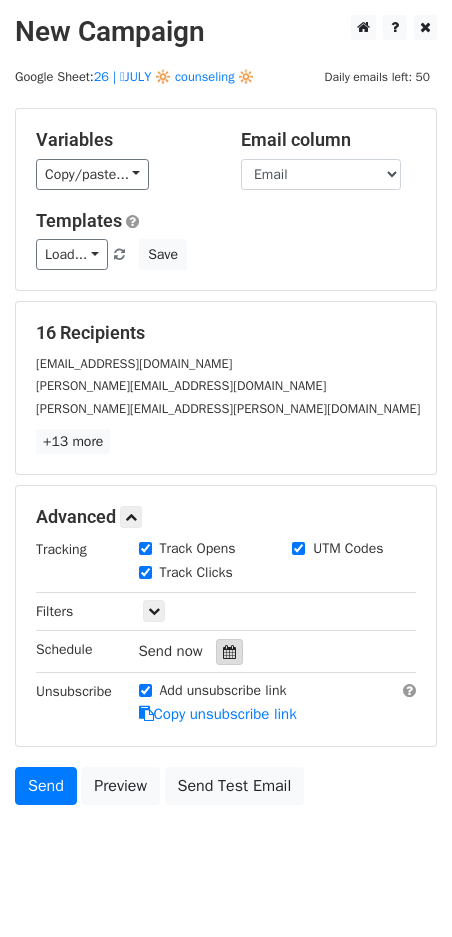click at bounding box center (229, 652) 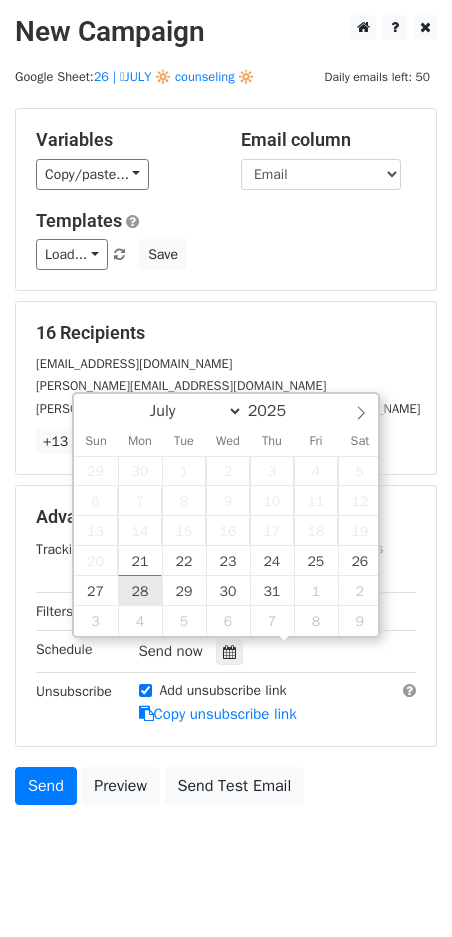 type on "2025-07-28 12:00" 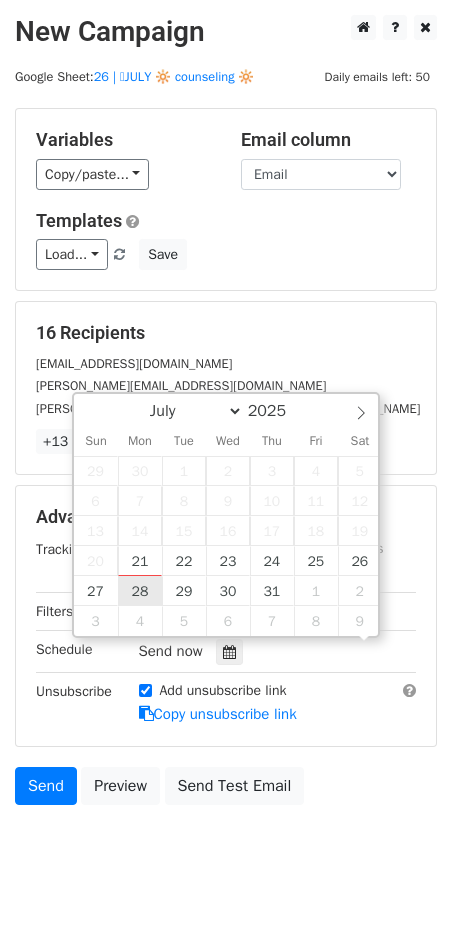 scroll, scrollTop: 1, scrollLeft: 0, axis: vertical 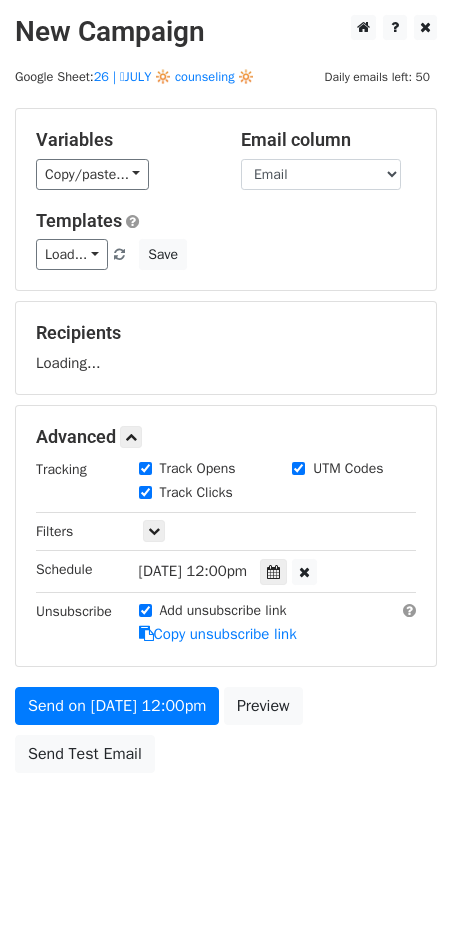click on "Send on Jul 28 at 12:00pm
Preview
Send Test Email" at bounding box center (226, 735) 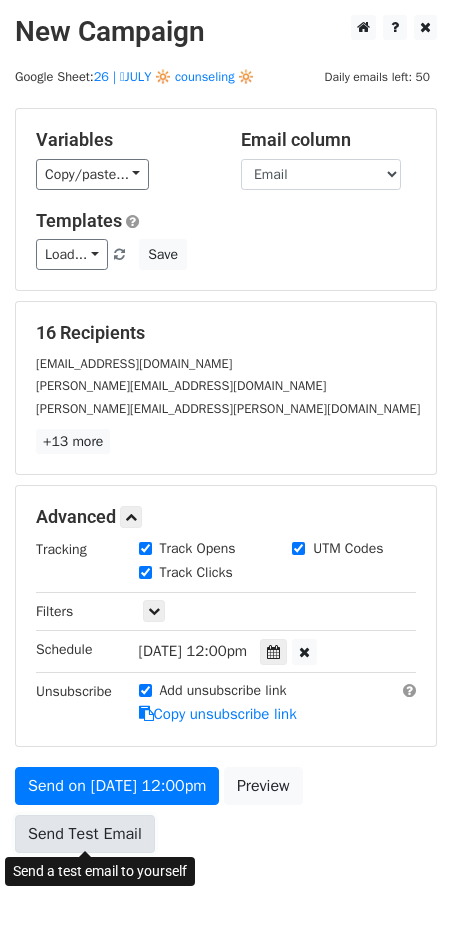 click on "Send Test Email" at bounding box center (85, 834) 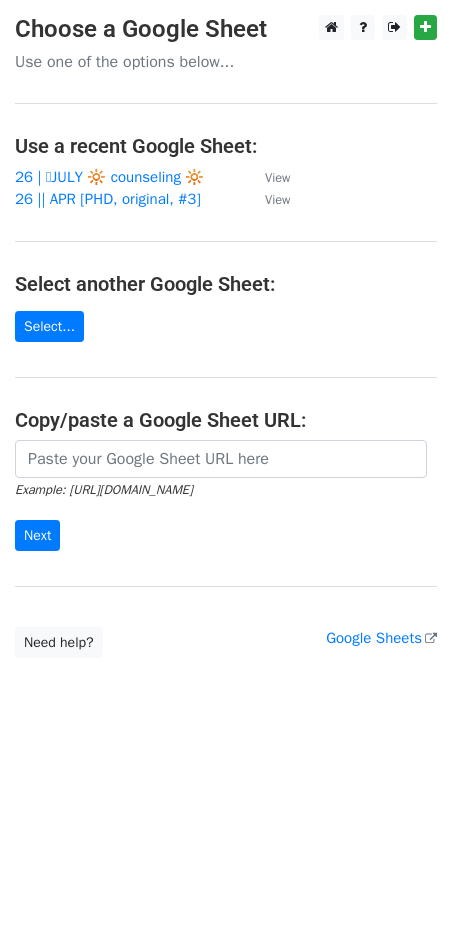 scroll, scrollTop: 0, scrollLeft: 0, axis: both 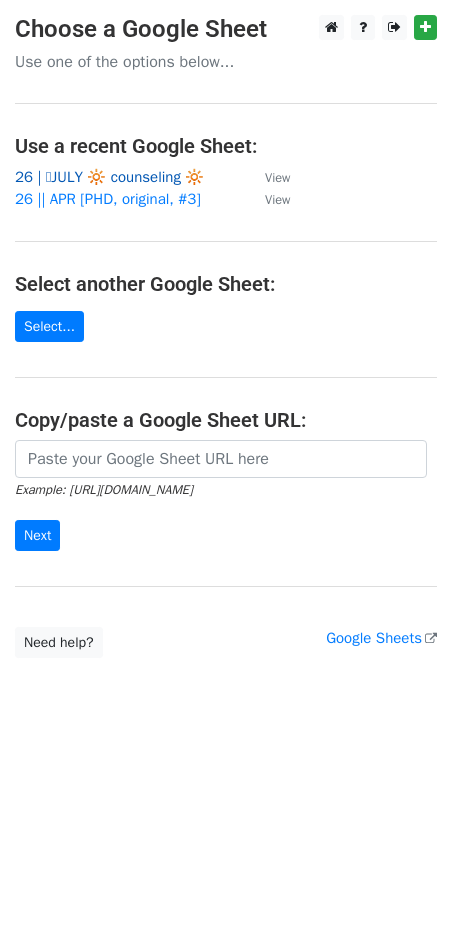 click on "26 | 🩷JULY 🔆 counseling 🔆" at bounding box center (109, 177) 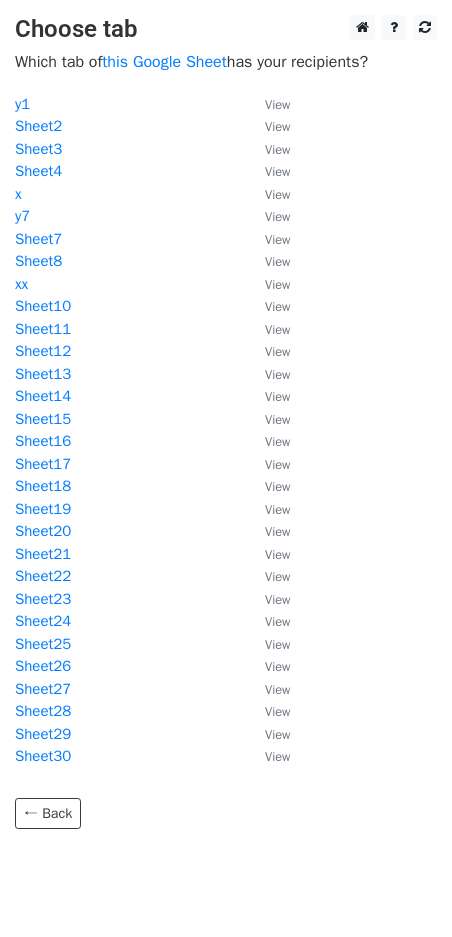 scroll, scrollTop: 0, scrollLeft: 0, axis: both 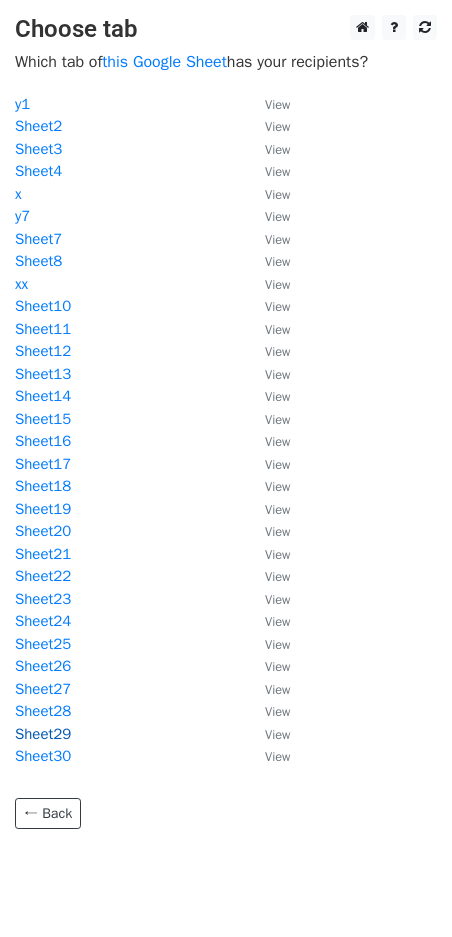 click on "Sheet29" at bounding box center (43, 734) 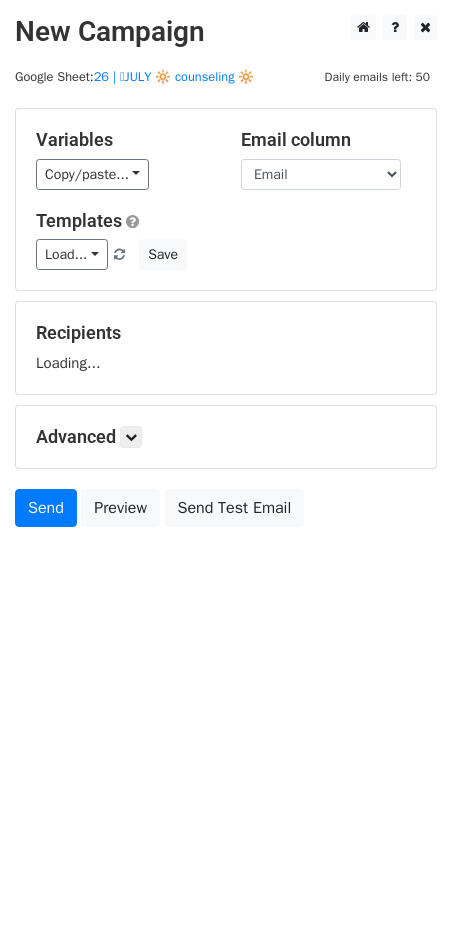 scroll, scrollTop: 0, scrollLeft: 0, axis: both 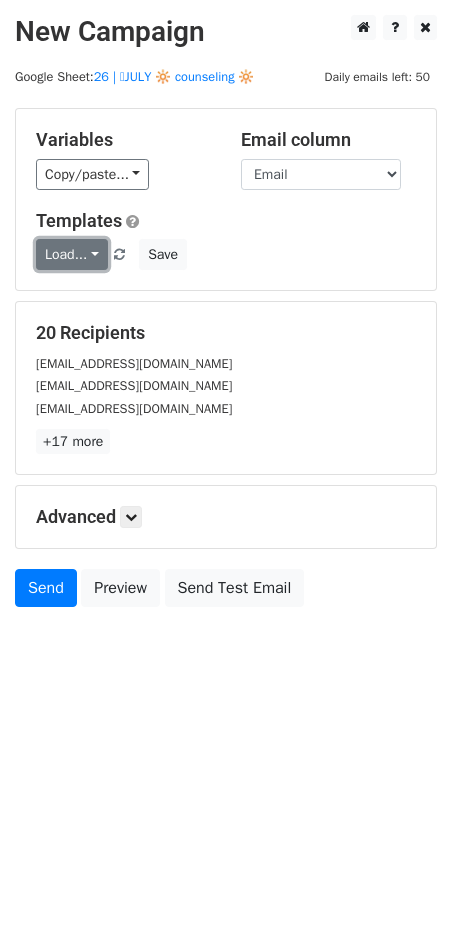 click on "Load..." at bounding box center (72, 254) 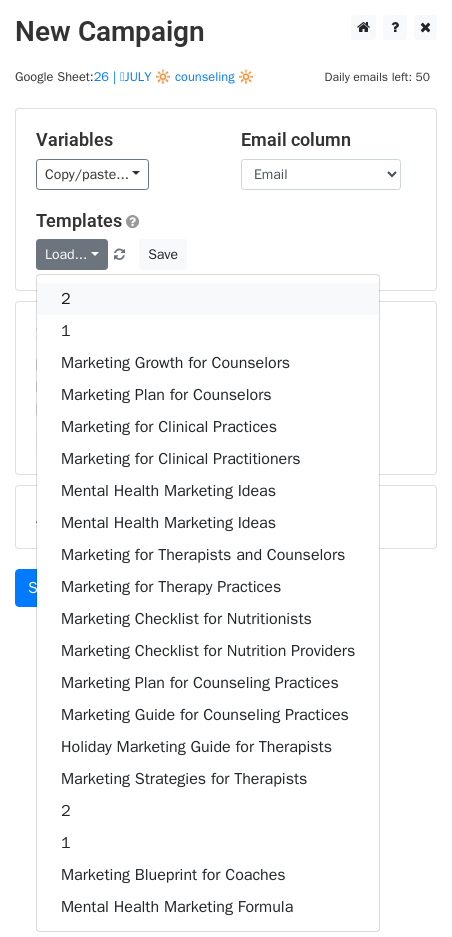 click on "2" at bounding box center [208, 299] 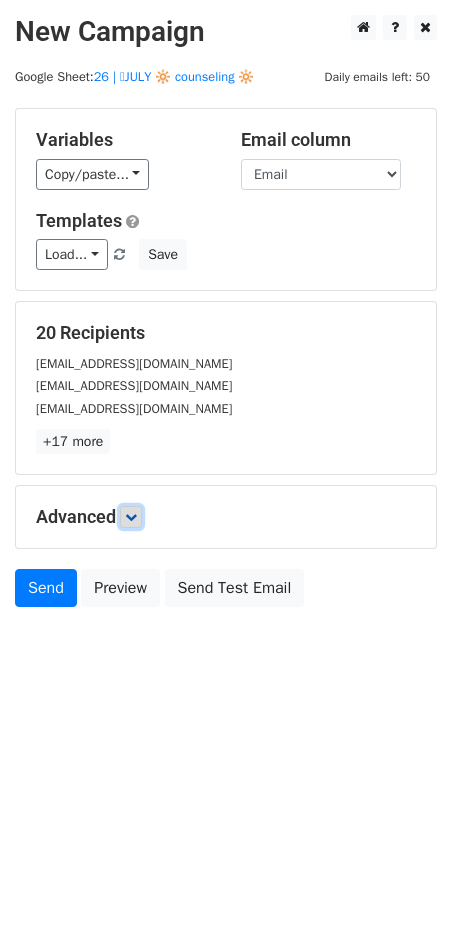 click at bounding box center [131, 517] 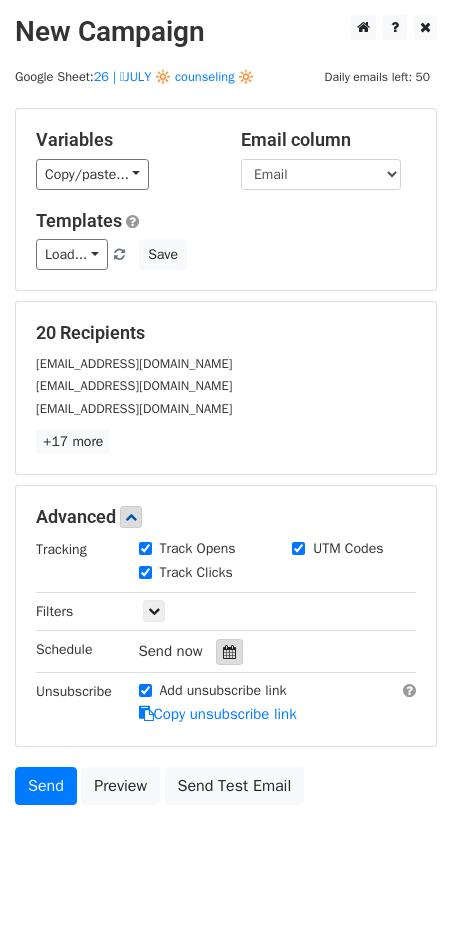 click at bounding box center [229, 652] 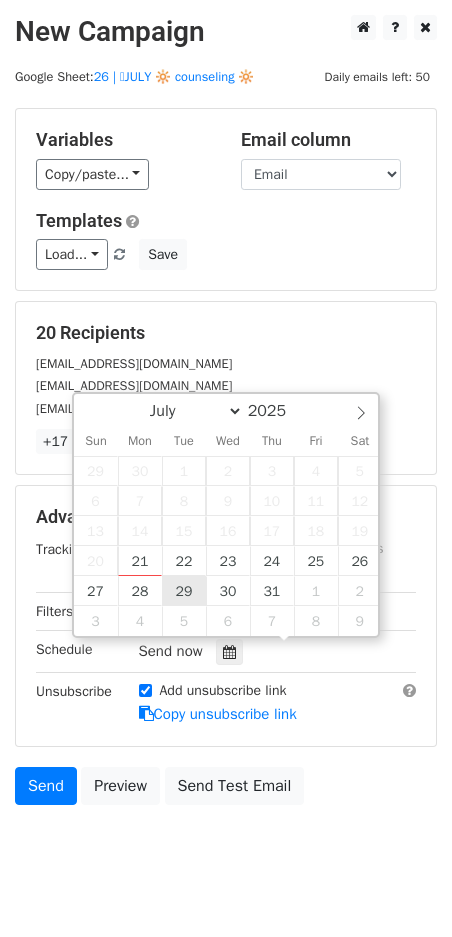 type on "2025-07-29 12:00" 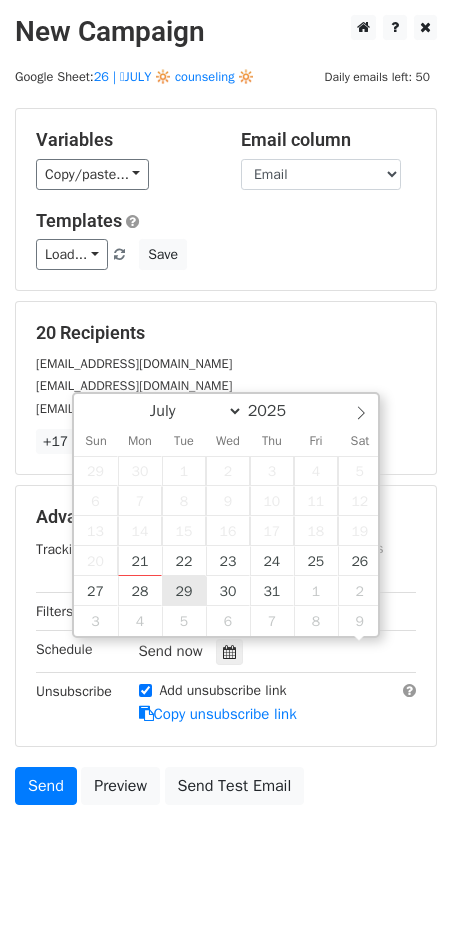scroll, scrollTop: 1, scrollLeft: 0, axis: vertical 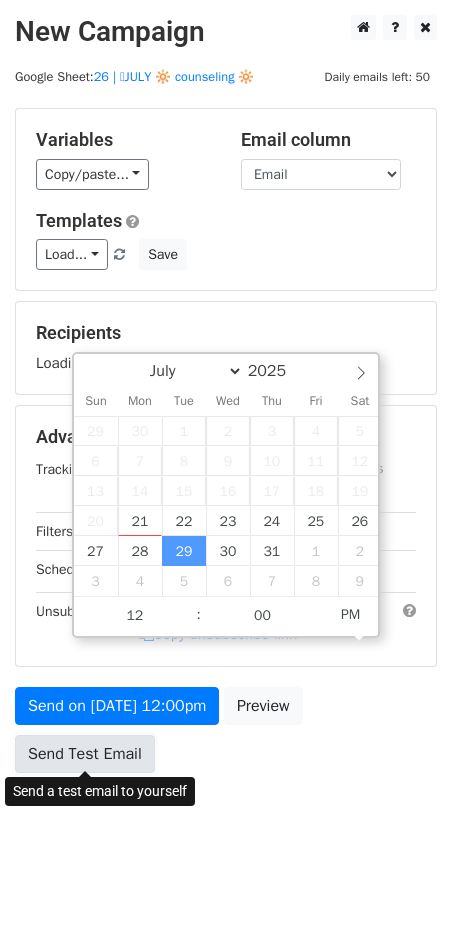 click on "Send Test Email" at bounding box center (85, 754) 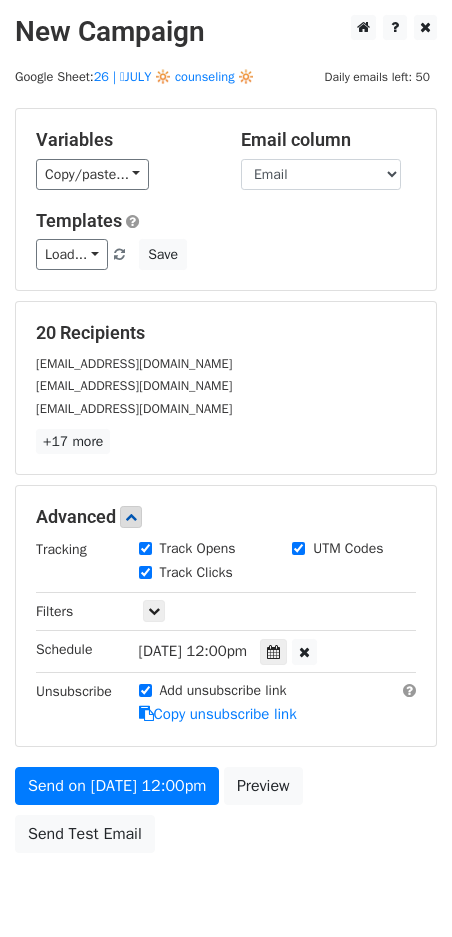 click on "New Campaign
Daily emails left: 50
Google Sheet:
26 | 🩷JULY 🔆 counseling 🔆
Variables
Copy/paste...
{{Name}}
{{Email}}
Email column
Name
Email
Templates
Load...
2
1
Marketing Growth for Counselors
Marketing Plan for Counselors
Marketing for Clinical Practices
Marketing for Clinical Practitioners
Mental Health Marketing Ideas
Mental Health Marketing Ideas
Marketing for Therapists and Counselors
Marketing for Therapy Practices
Marketing Checklist for Nutritionists
Marketing Checklist for Nutrition Providers
Marketing Plan for Counseling Practices
Marketing Guide for Counseling Practices
Holiday Marketing Guide for Therapists
Marketing Strategies for Therapists
2
1
Marketing Blueprint for Coaches
Mental Health Marketing Formula
Save
20 Recipients
counsellingwithlaura@gmail.com
elevatewithlaura@gmail.com" at bounding box center (226, 439) 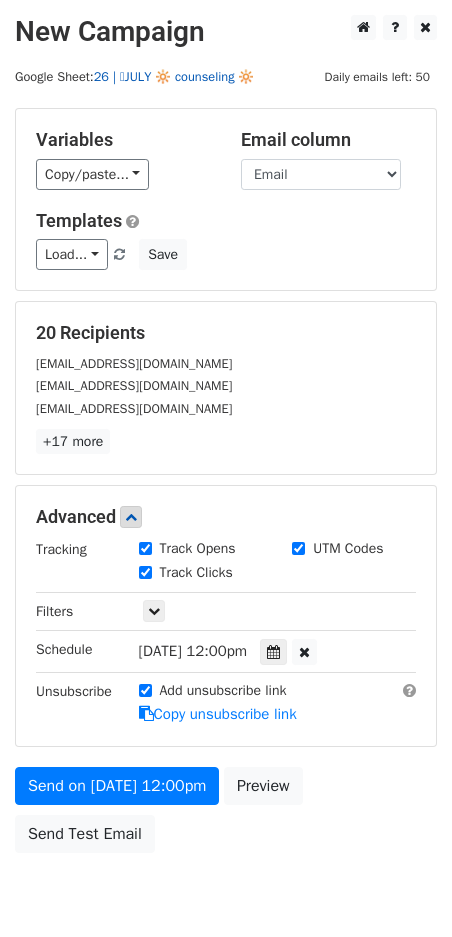 click on "26 | 🩷JULY 🔆 counseling 🔆" at bounding box center (174, 77) 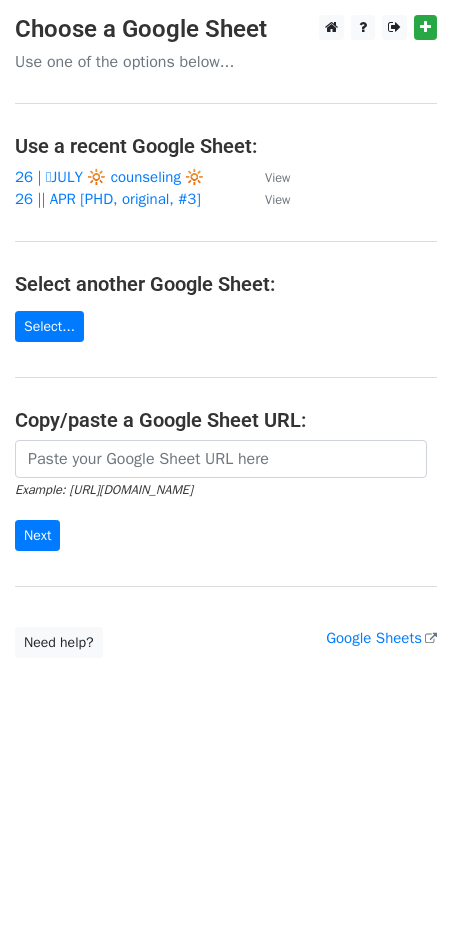 scroll, scrollTop: 0, scrollLeft: 0, axis: both 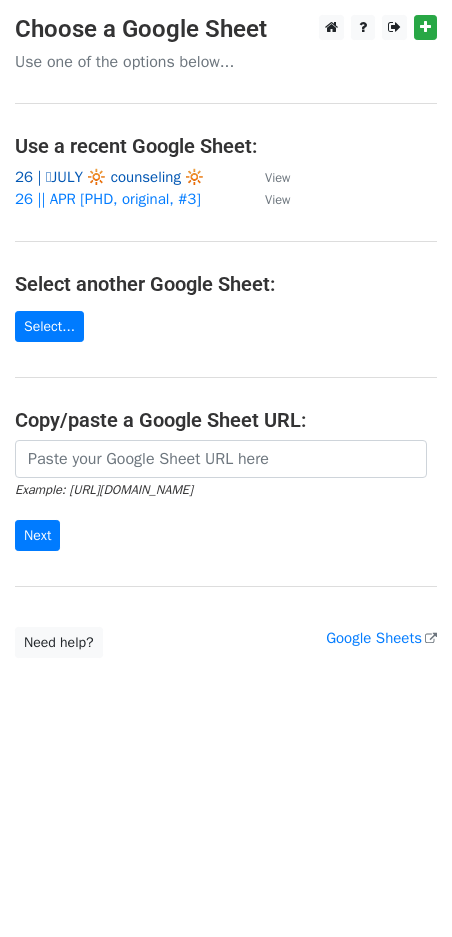 click on "26 | 🩷JULY 🔆 counseling 🔆" at bounding box center [109, 177] 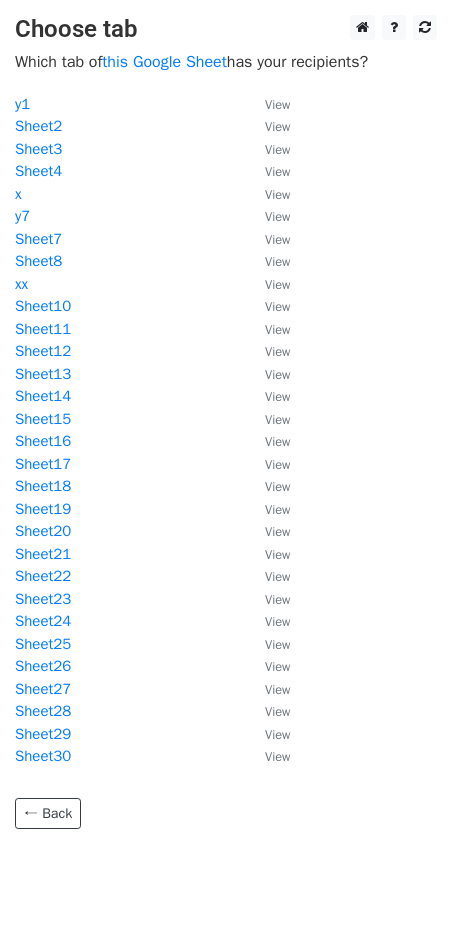 scroll, scrollTop: 0, scrollLeft: 0, axis: both 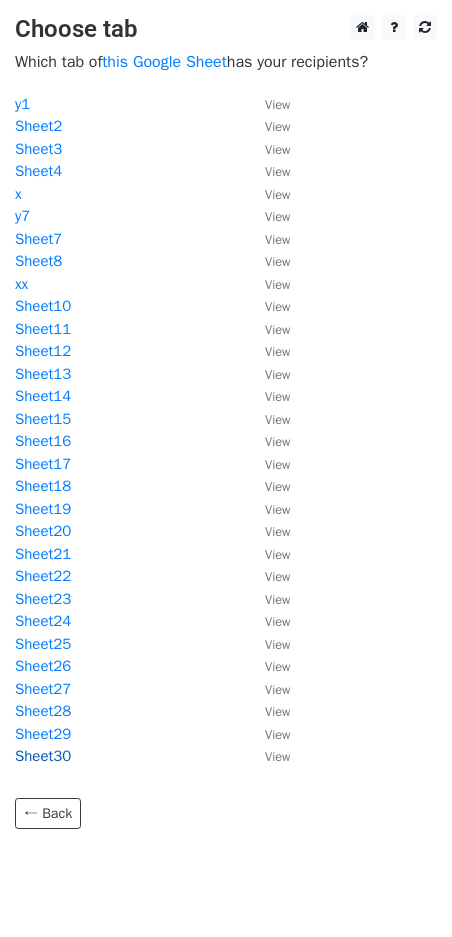 click on "Sheet30" at bounding box center [43, 756] 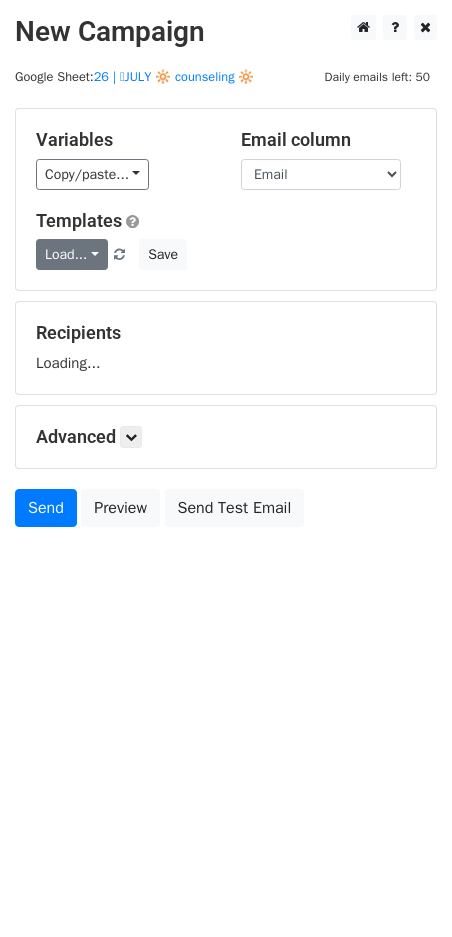 scroll, scrollTop: 0, scrollLeft: 0, axis: both 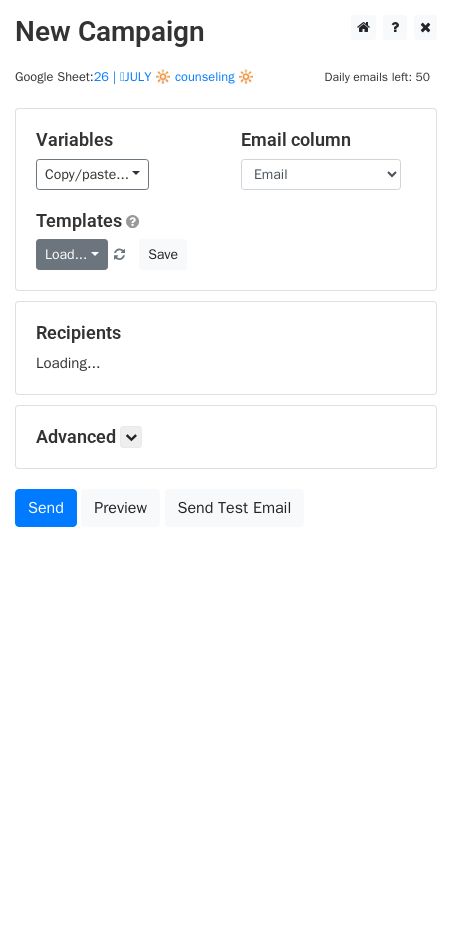 click on "Load..." at bounding box center [72, 254] 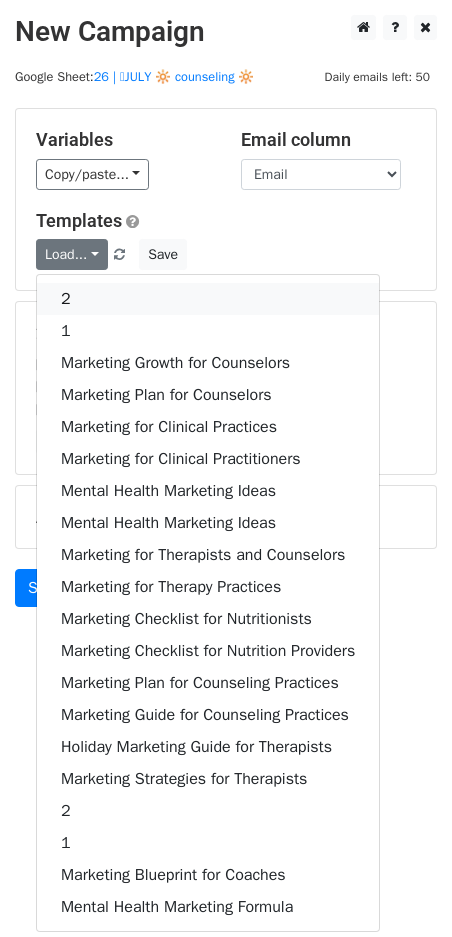 click on "2" at bounding box center (208, 299) 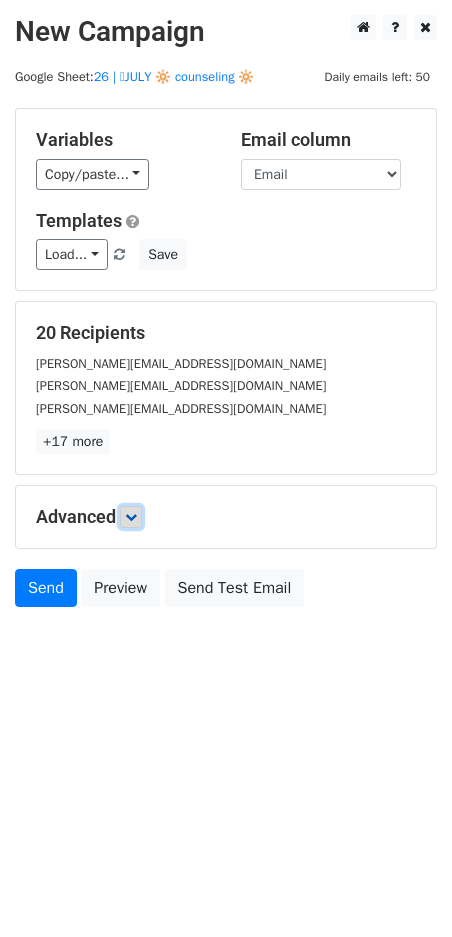 click at bounding box center [131, 517] 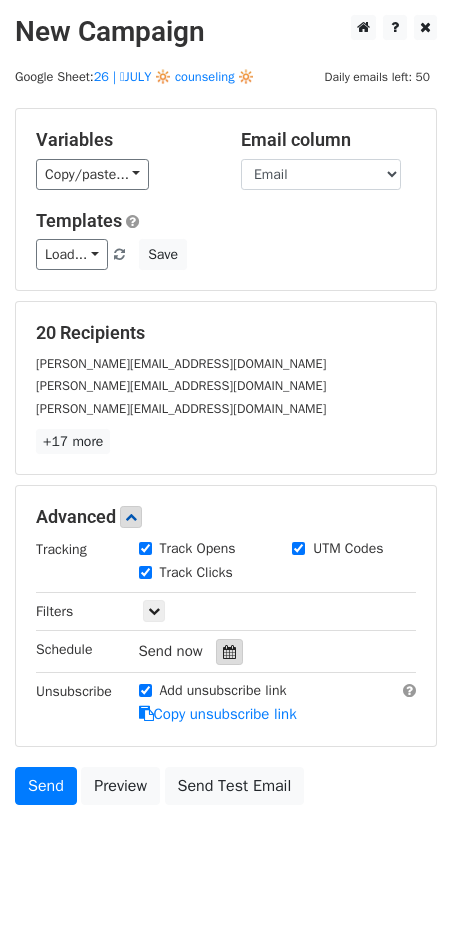 click at bounding box center [229, 652] 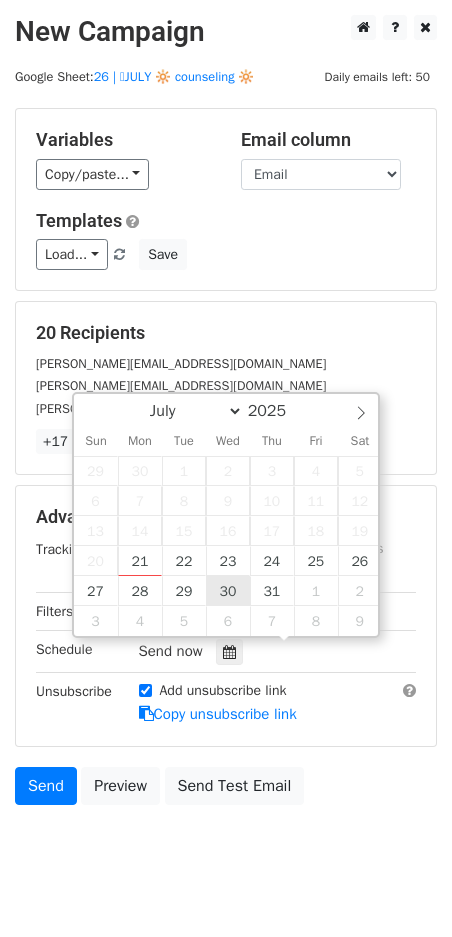 type on "2025-07-30 12:00" 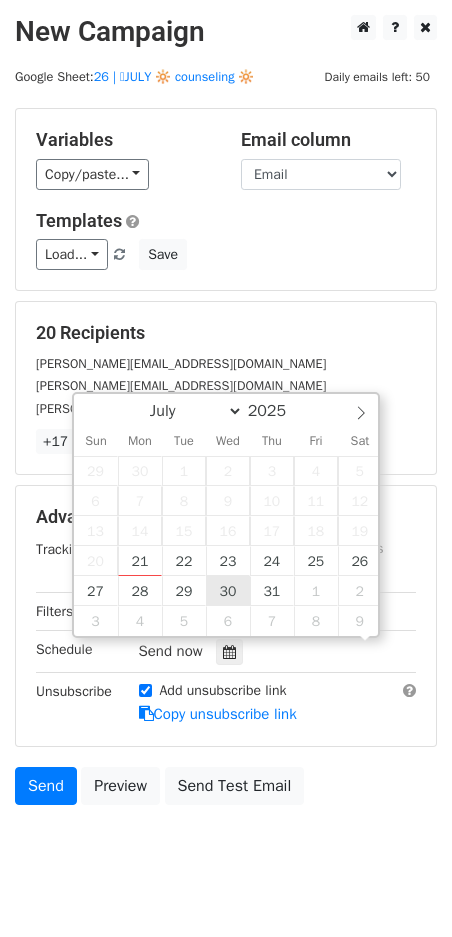 scroll, scrollTop: 1, scrollLeft: 0, axis: vertical 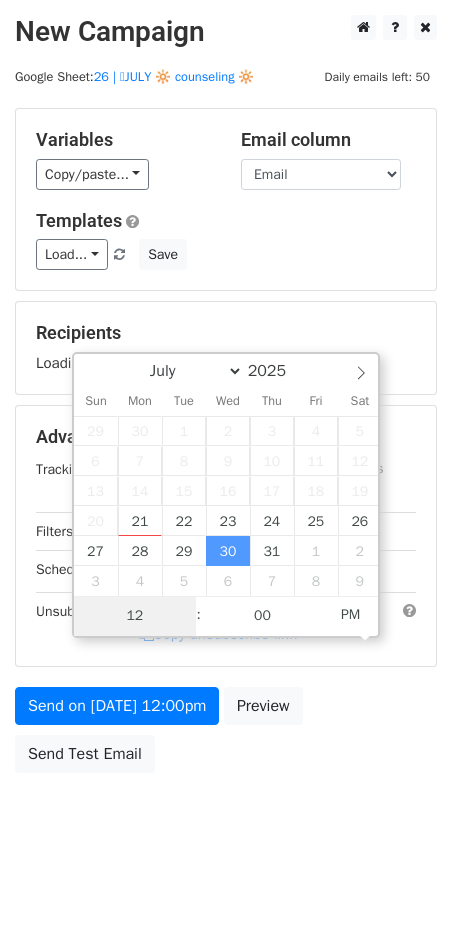 type on "2" 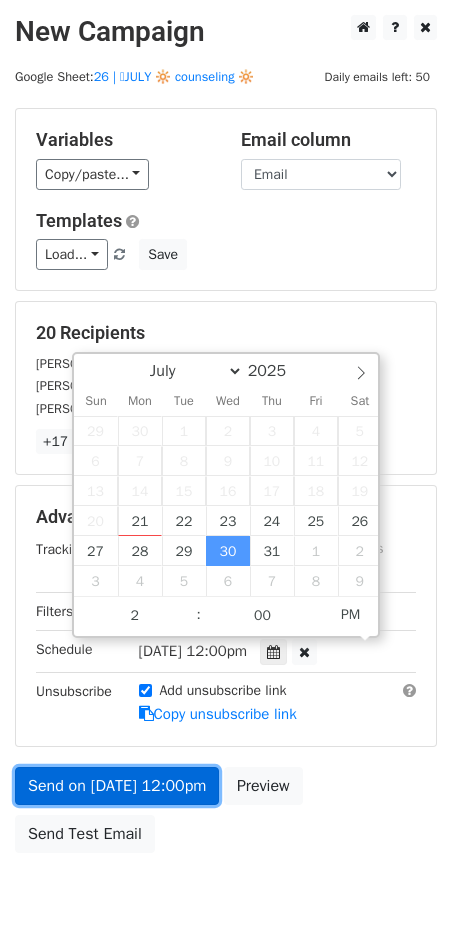 type on "2025-07-30 14:00" 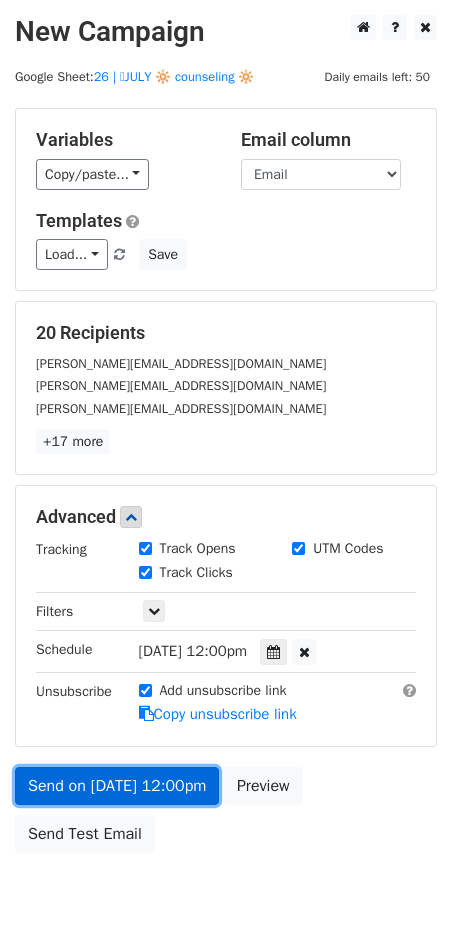 click on "Send on Jul 30 at 12:00pm" at bounding box center [117, 786] 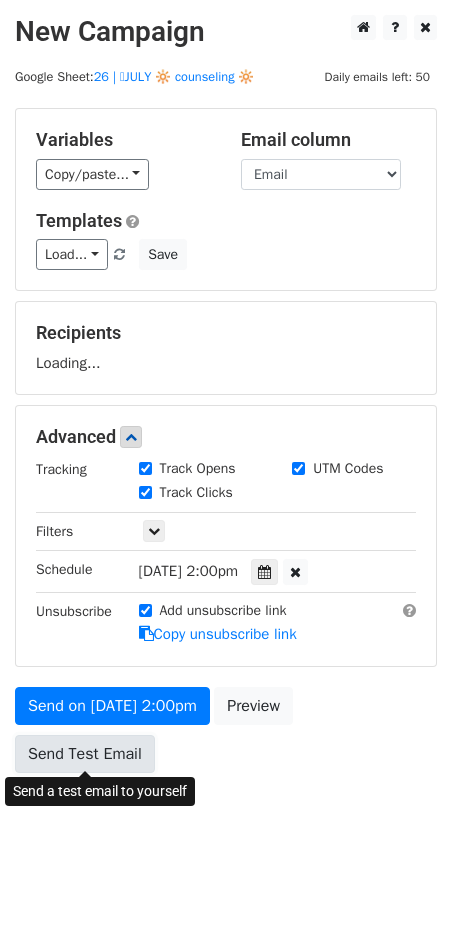 click on "Send Test Email" at bounding box center [85, 754] 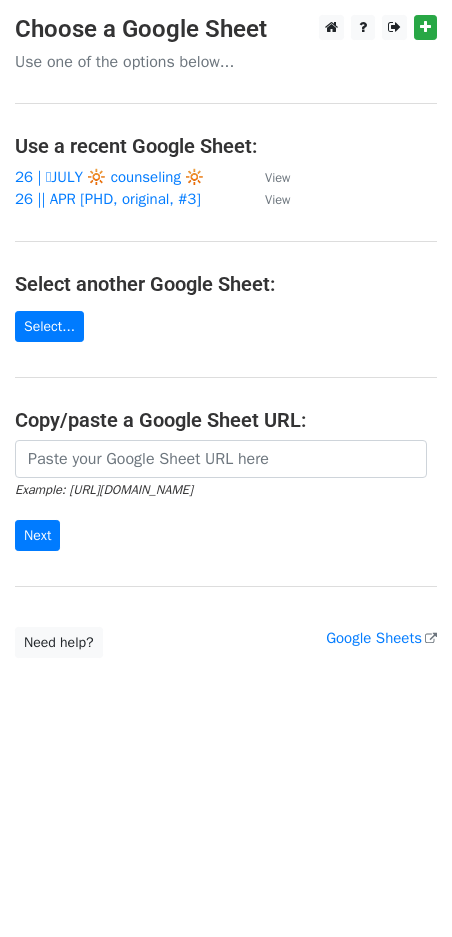 scroll, scrollTop: 0, scrollLeft: 0, axis: both 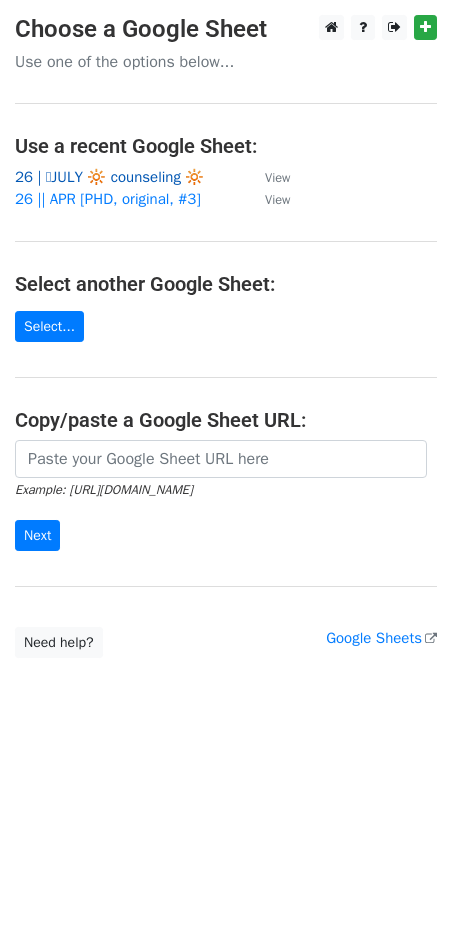 click on "26 | 🩷JULY 🔆 counseling 🔆" at bounding box center [109, 177] 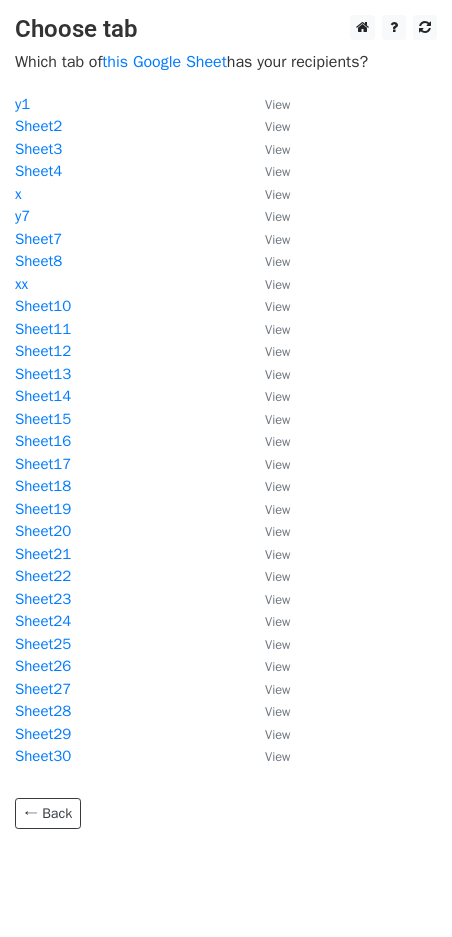 scroll, scrollTop: 0, scrollLeft: 0, axis: both 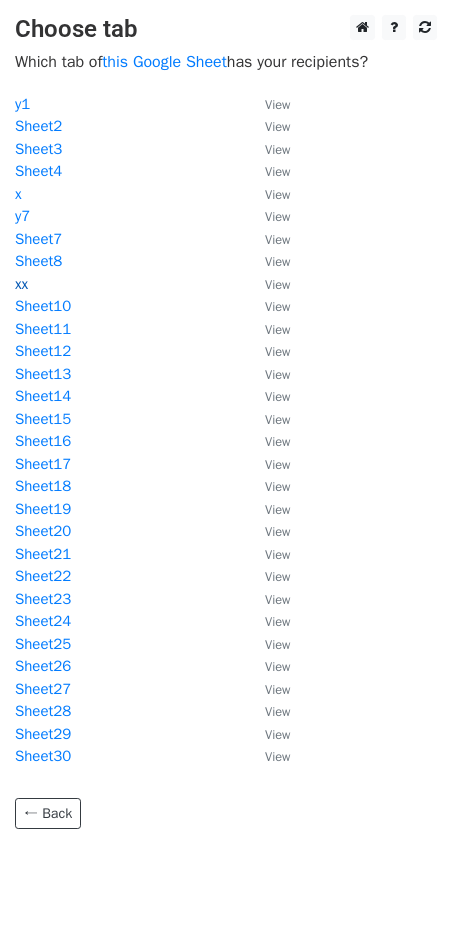 click on "xx" at bounding box center [21, 284] 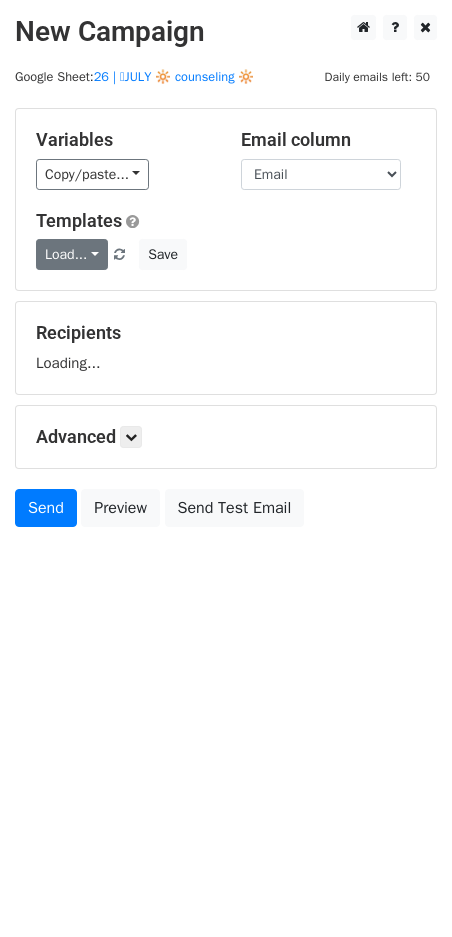 scroll, scrollTop: 0, scrollLeft: 0, axis: both 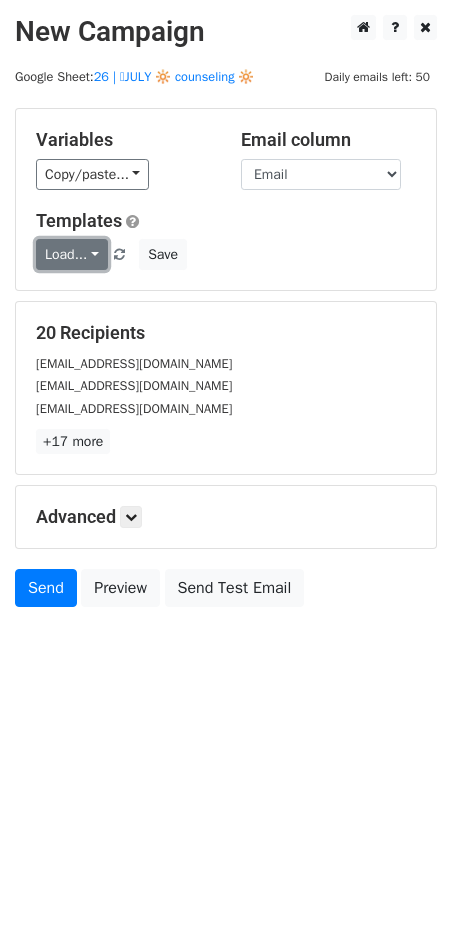 click on "Load..." at bounding box center [72, 254] 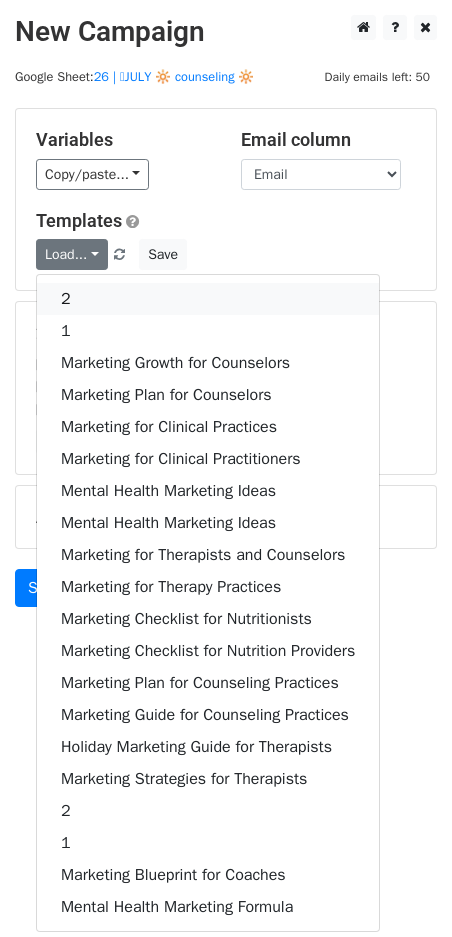 click on "2" at bounding box center (208, 299) 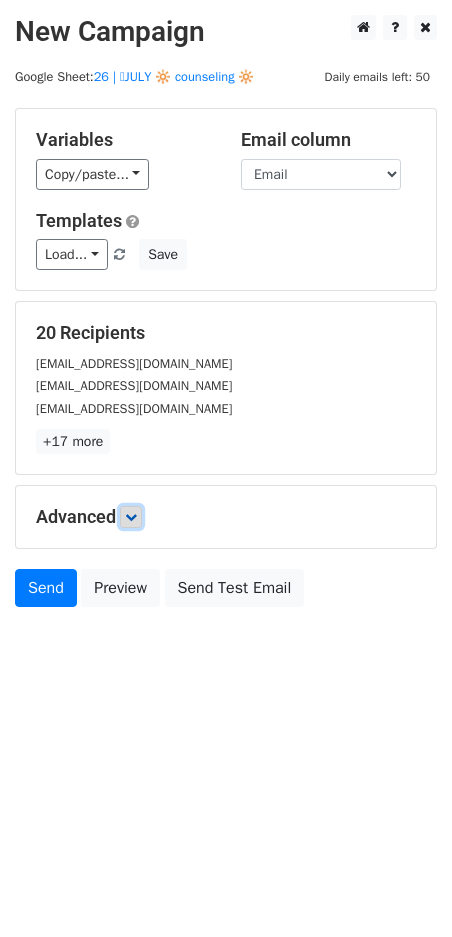 click at bounding box center (131, 517) 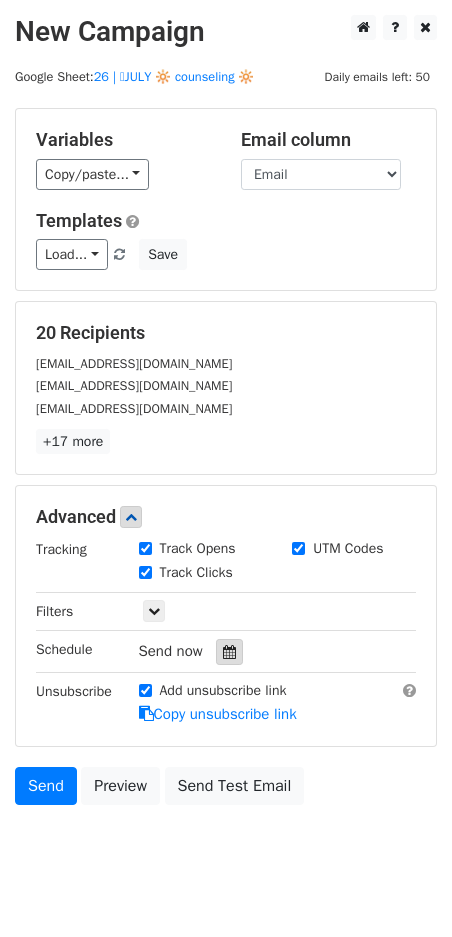 click at bounding box center [229, 652] 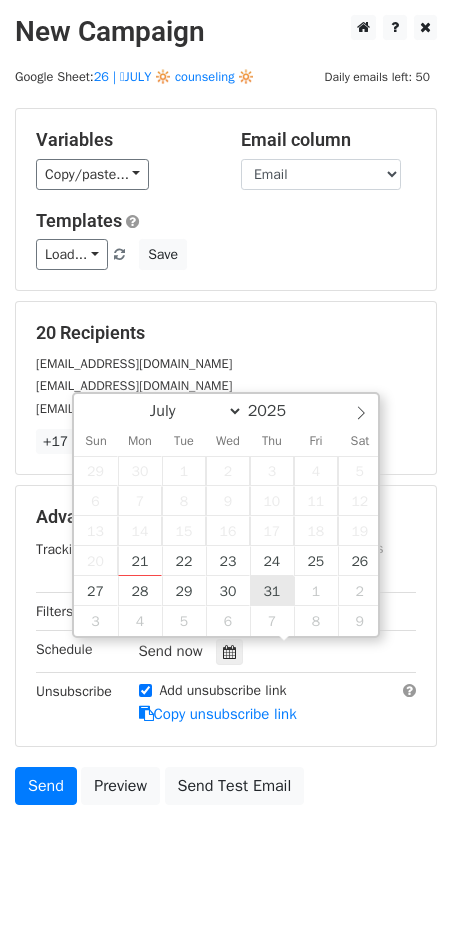 type on "2025-07-31 12:00" 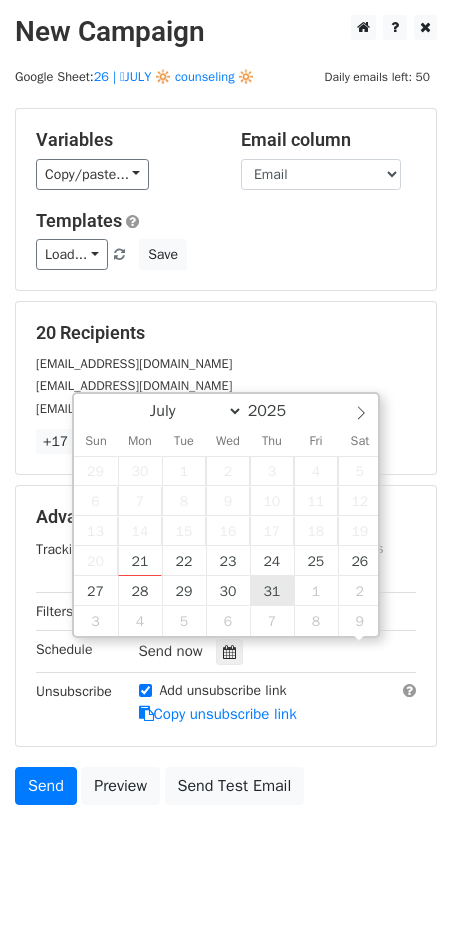 scroll, scrollTop: 1, scrollLeft: 0, axis: vertical 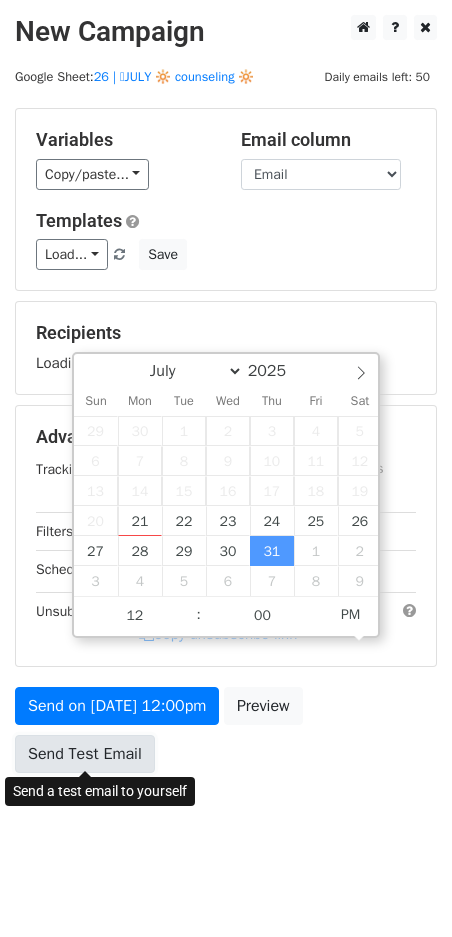 click on "Send Test Email" at bounding box center (85, 754) 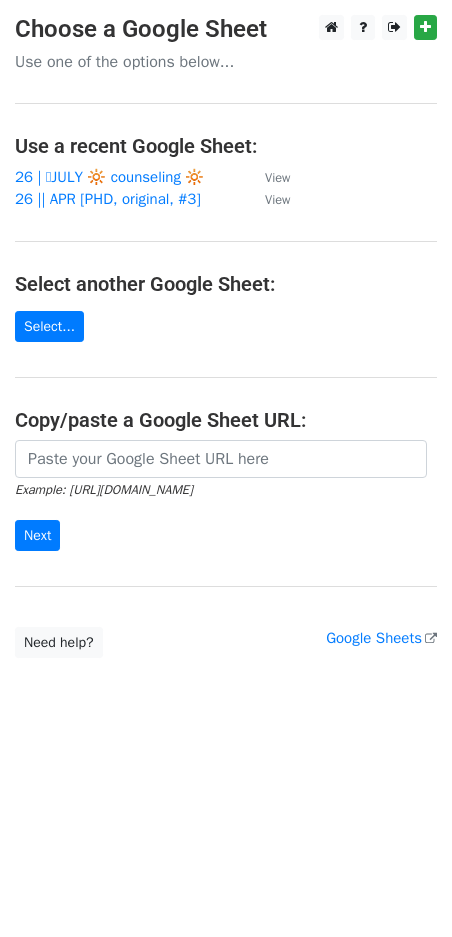 scroll, scrollTop: 0, scrollLeft: 0, axis: both 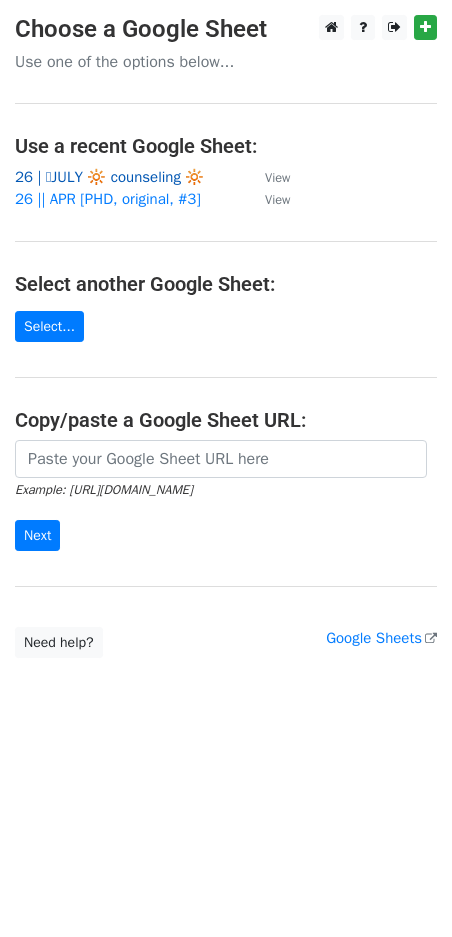 click on "26 | 🩷JULY 🔆 counseling 🔆" at bounding box center (109, 177) 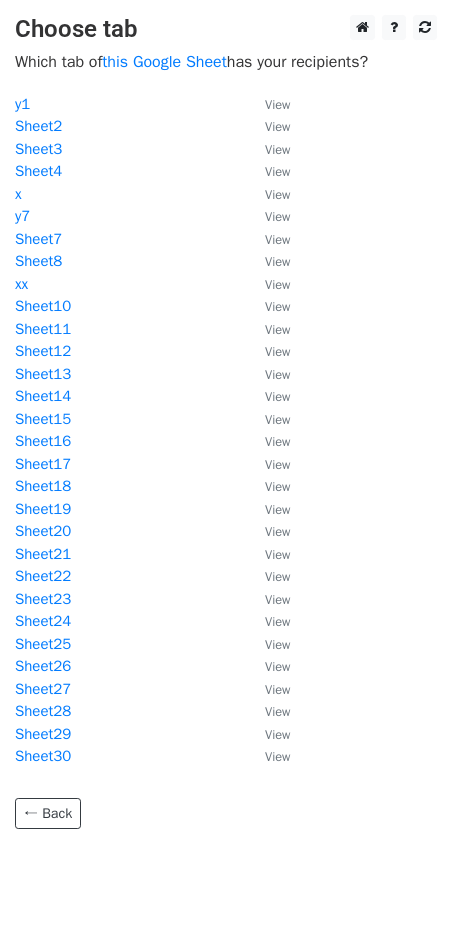 scroll, scrollTop: 0, scrollLeft: 0, axis: both 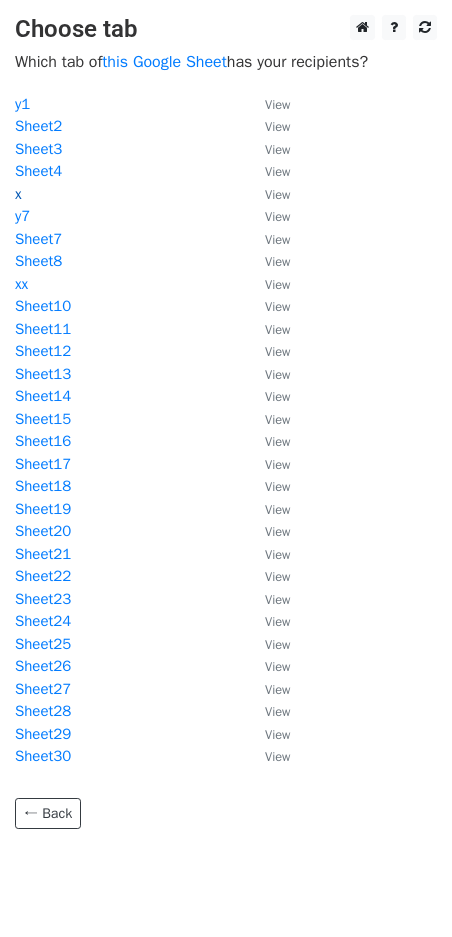 click on "x" at bounding box center (18, 194) 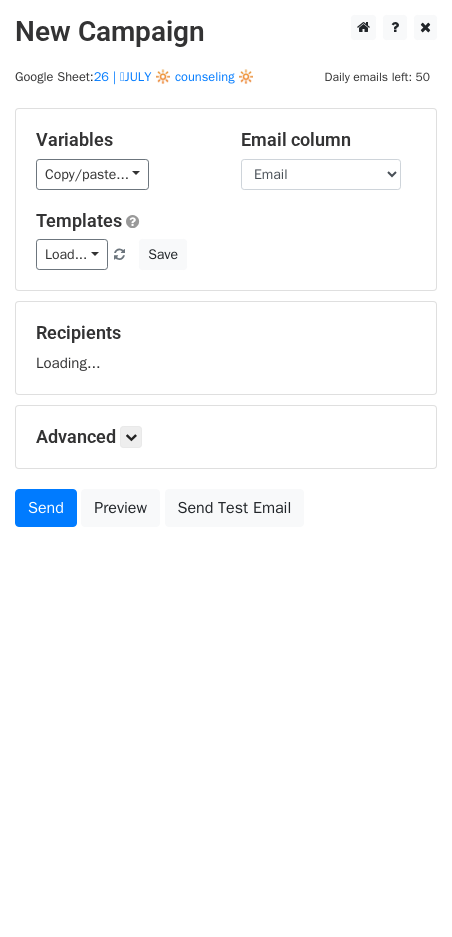 scroll, scrollTop: 0, scrollLeft: 0, axis: both 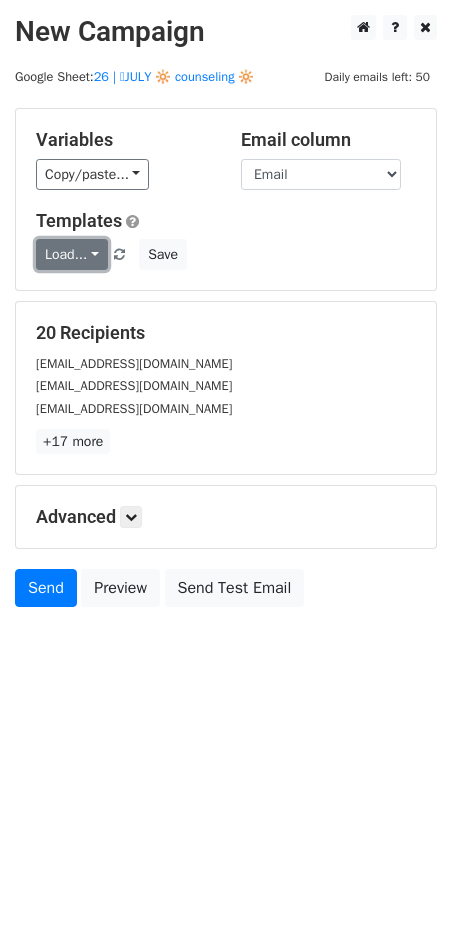 click on "Load..." at bounding box center (72, 254) 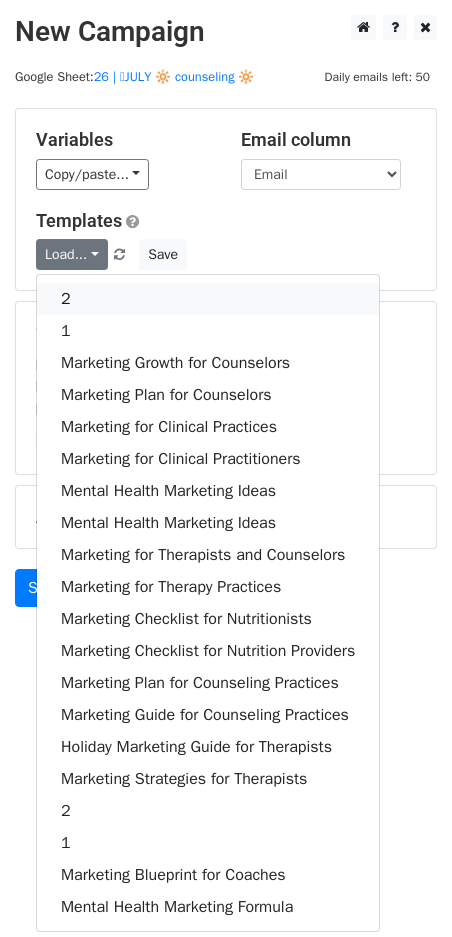 click on "2" at bounding box center [208, 299] 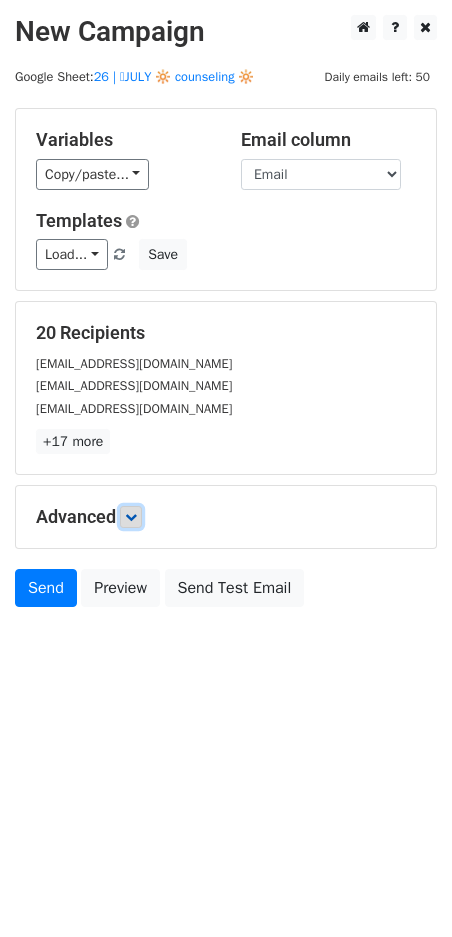 click at bounding box center (131, 517) 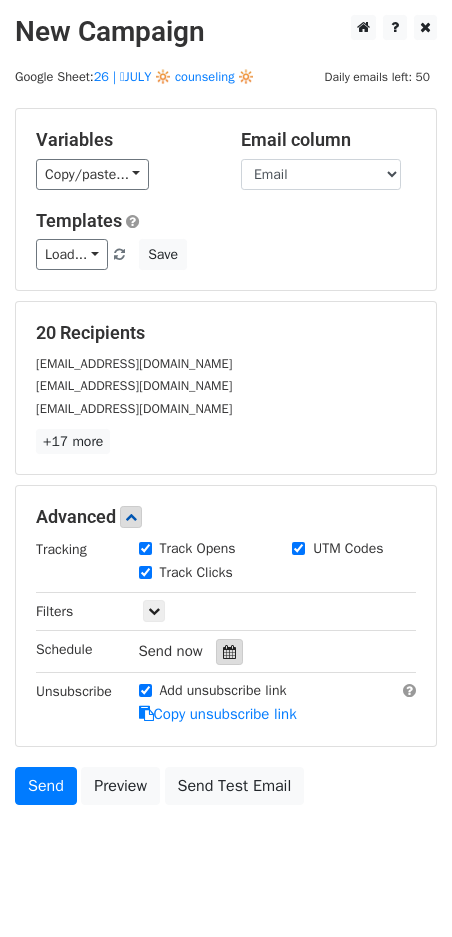 click at bounding box center (229, 652) 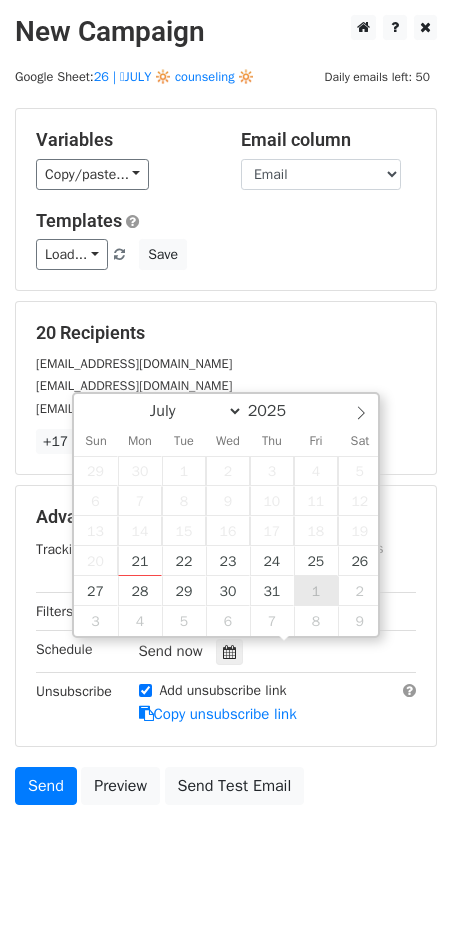 type on "[DATE] 12:00" 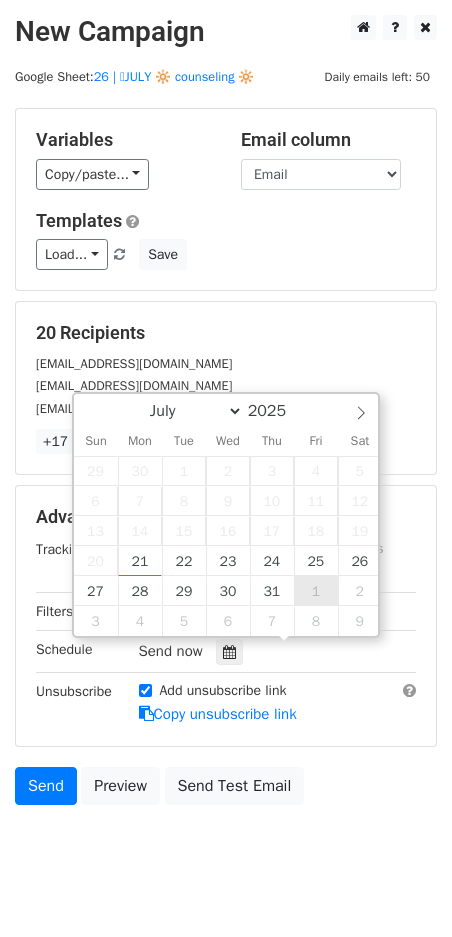select on "7" 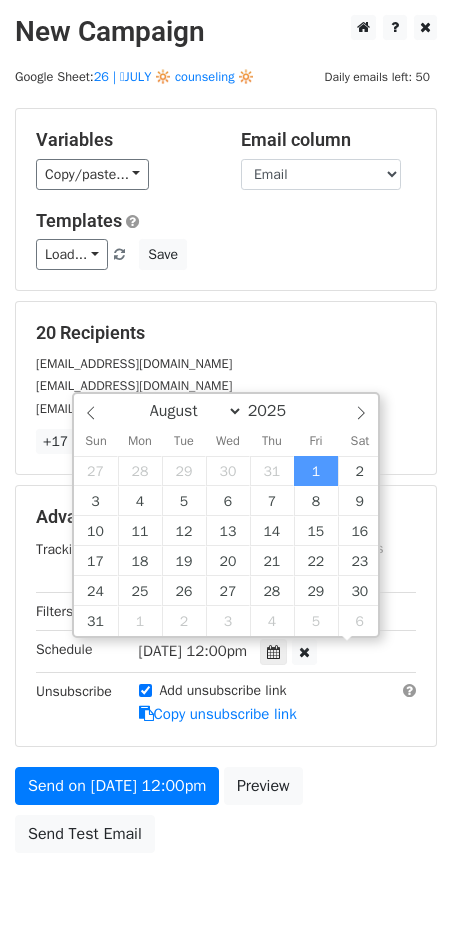 scroll, scrollTop: 1, scrollLeft: 0, axis: vertical 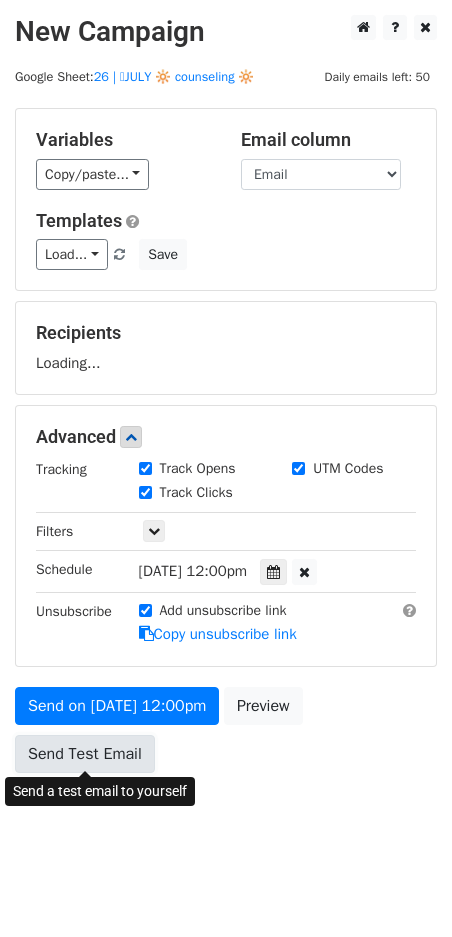 click on "Send Test Email" at bounding box center (85, 754) 